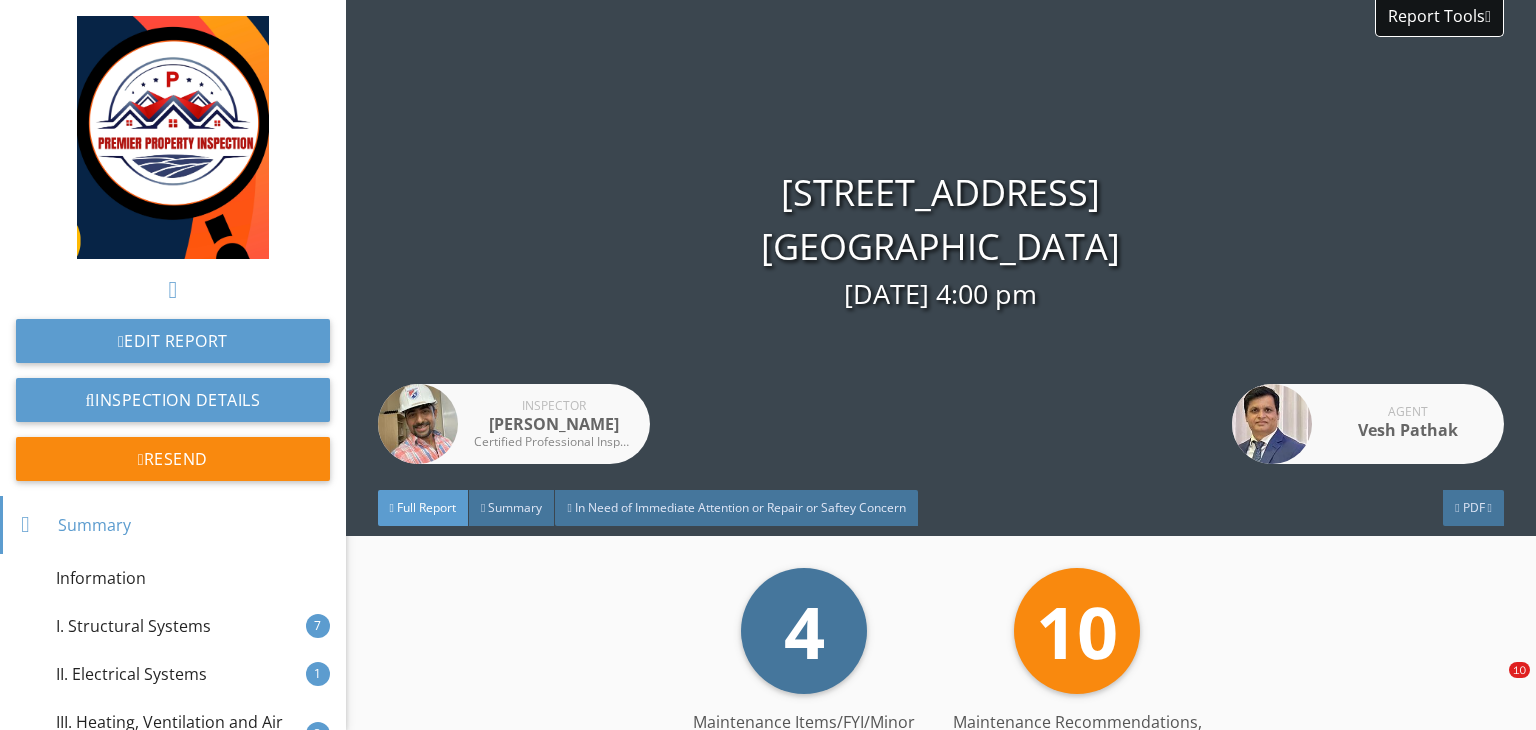 scroll, scrollTop: 0, scrollLeft: 0, axis: both 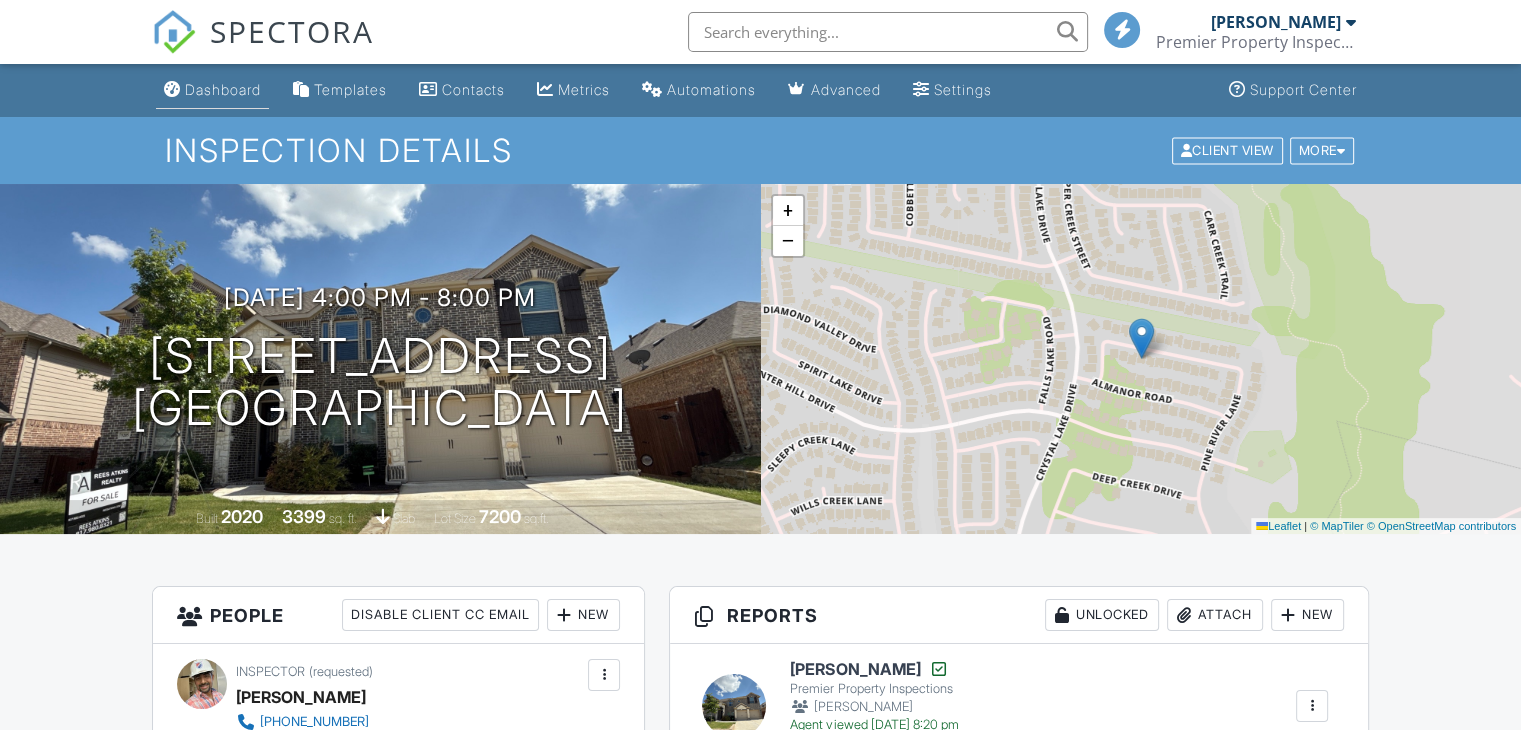 click on "Dashboard" at bounding box center [223, 89] 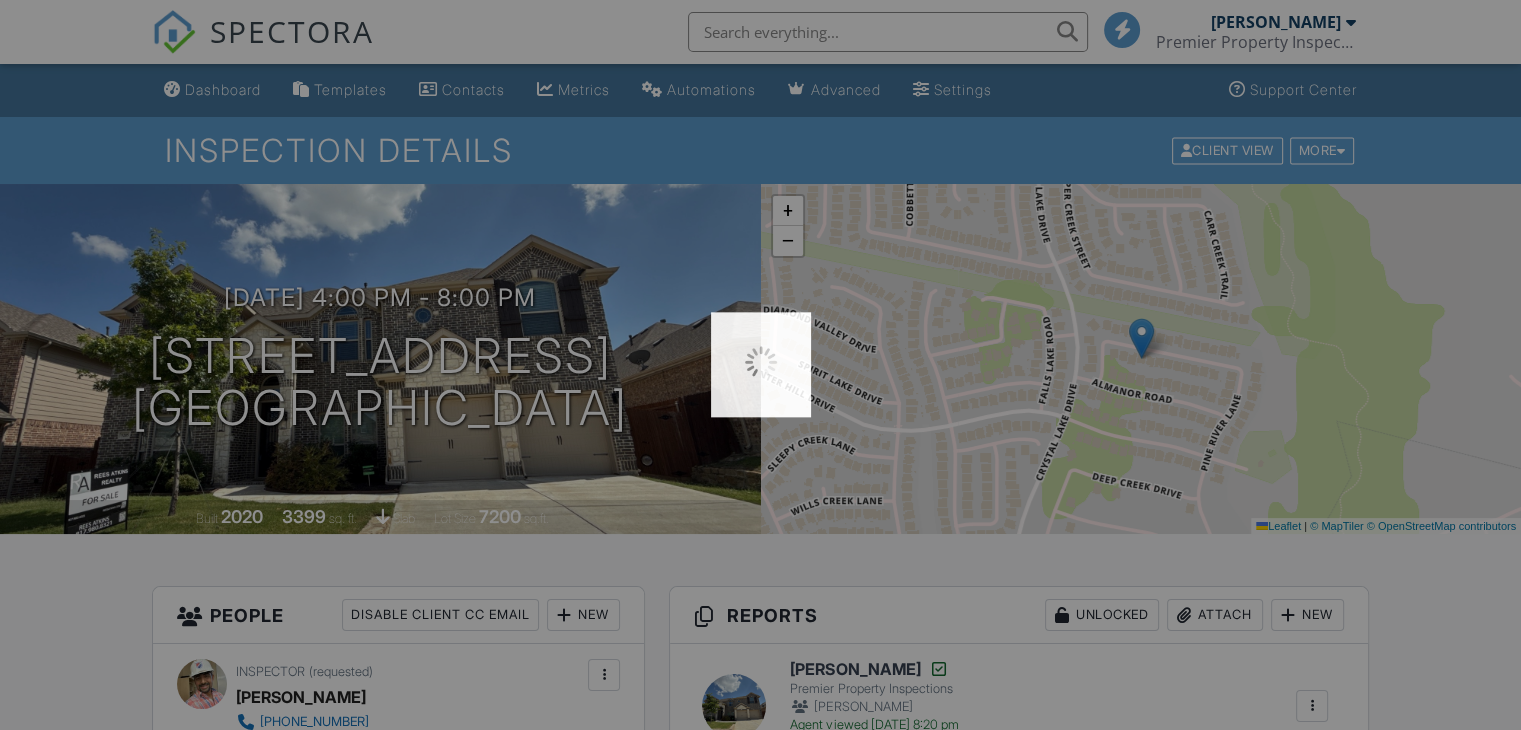 scroll, scrollTop: 0, scrollLeft: 0, axis: both 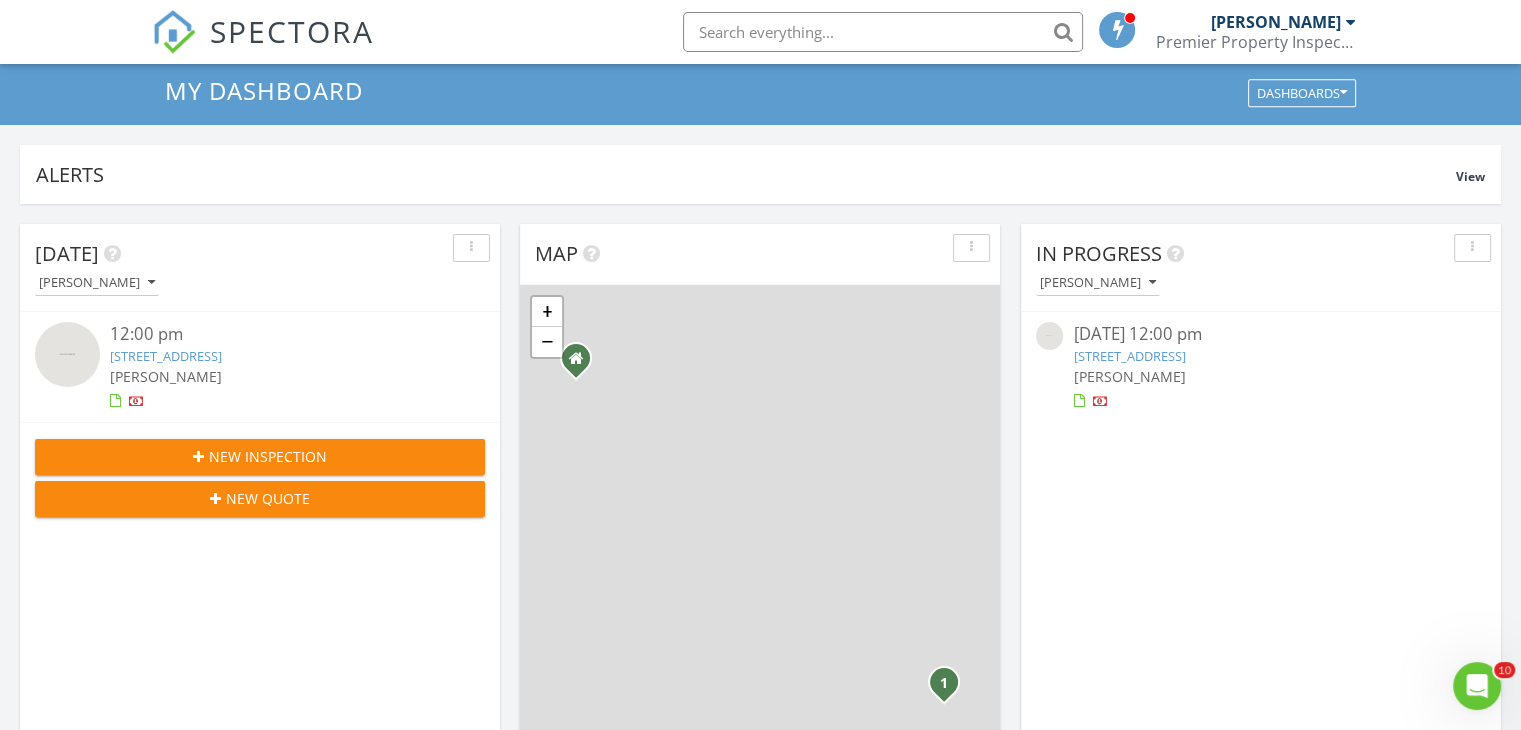 click on "5241 Heritage St, Haltom City, TX 76117" at bounding box center (166, 356) 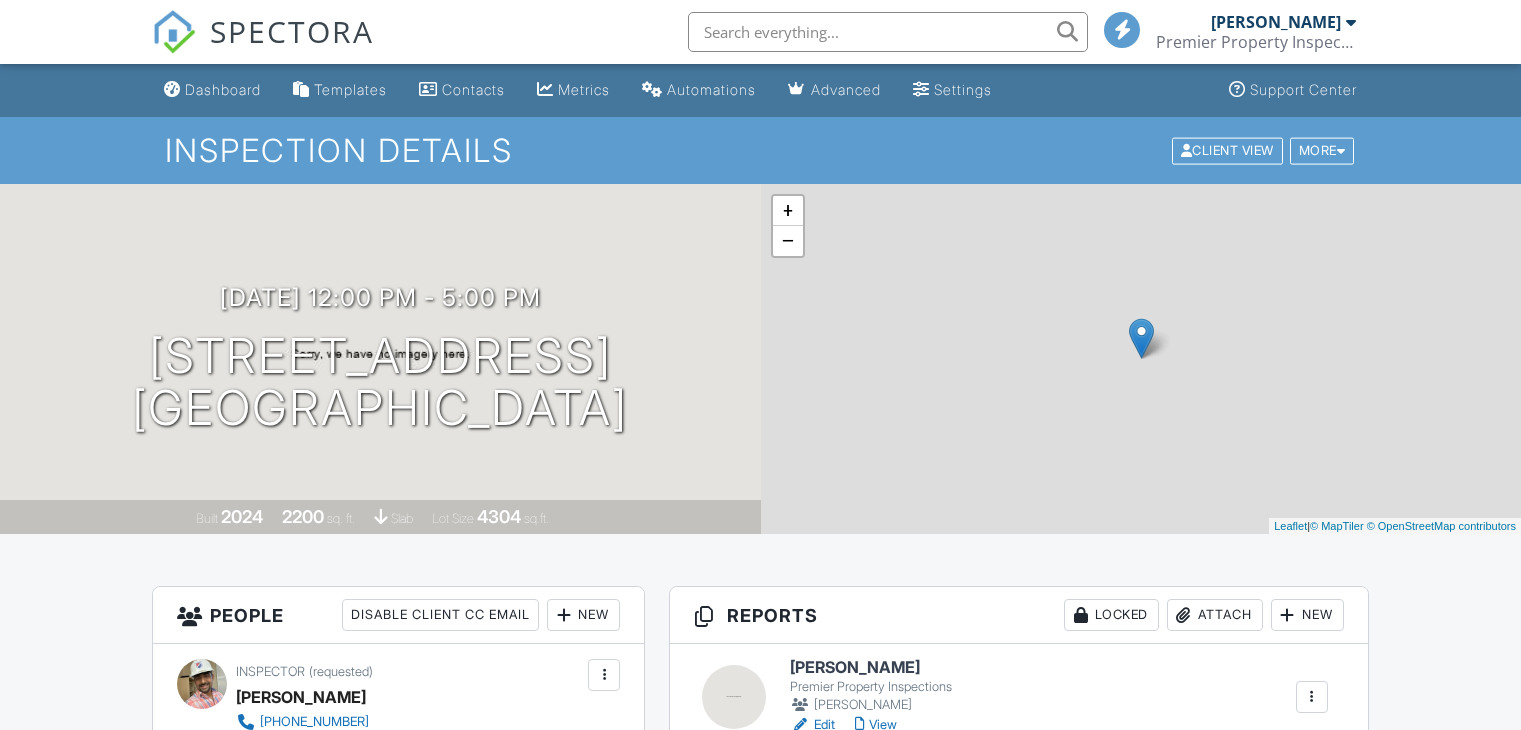 scroll, scrollTop: 0, scrollLeft: 0, axis: both 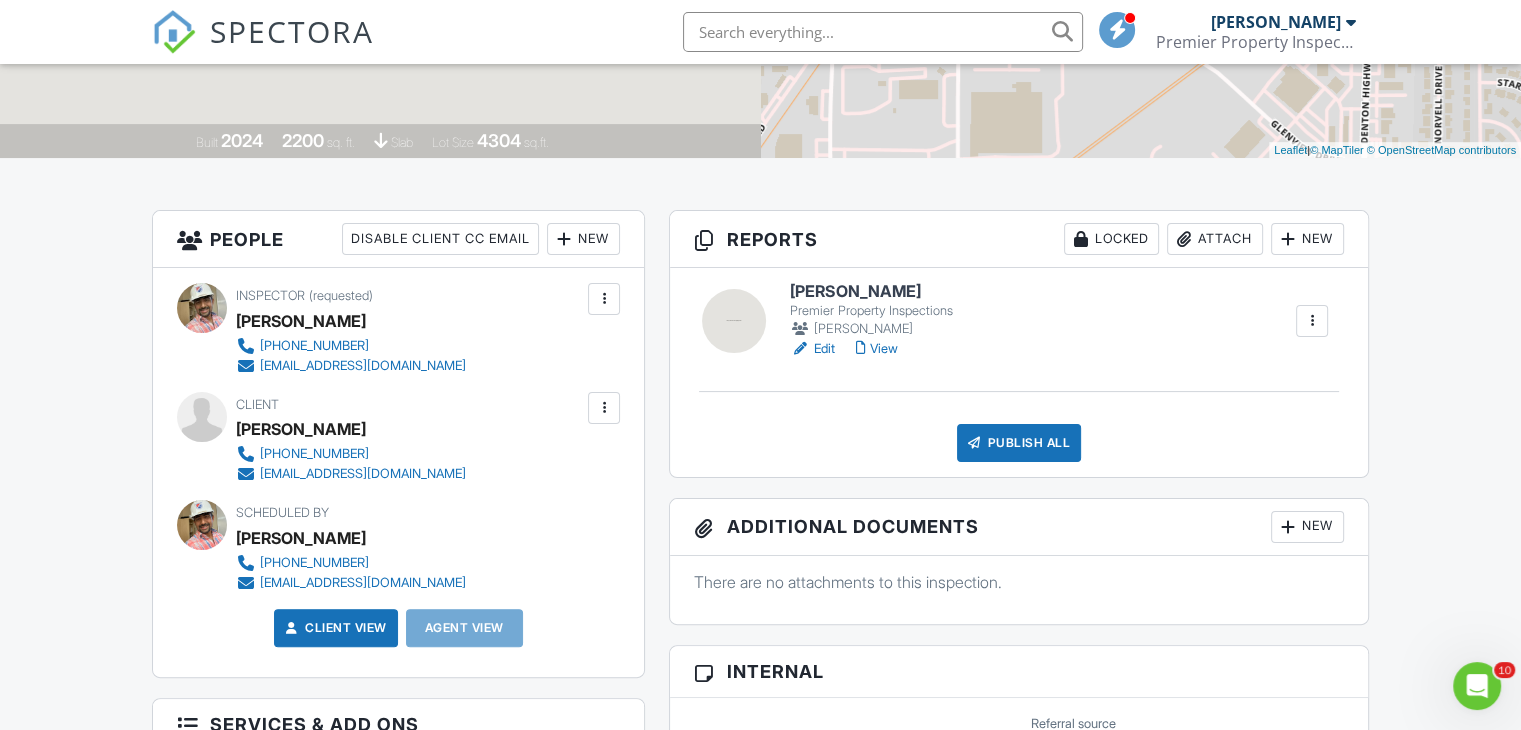 click on "View" at bounding box center [876, 349] 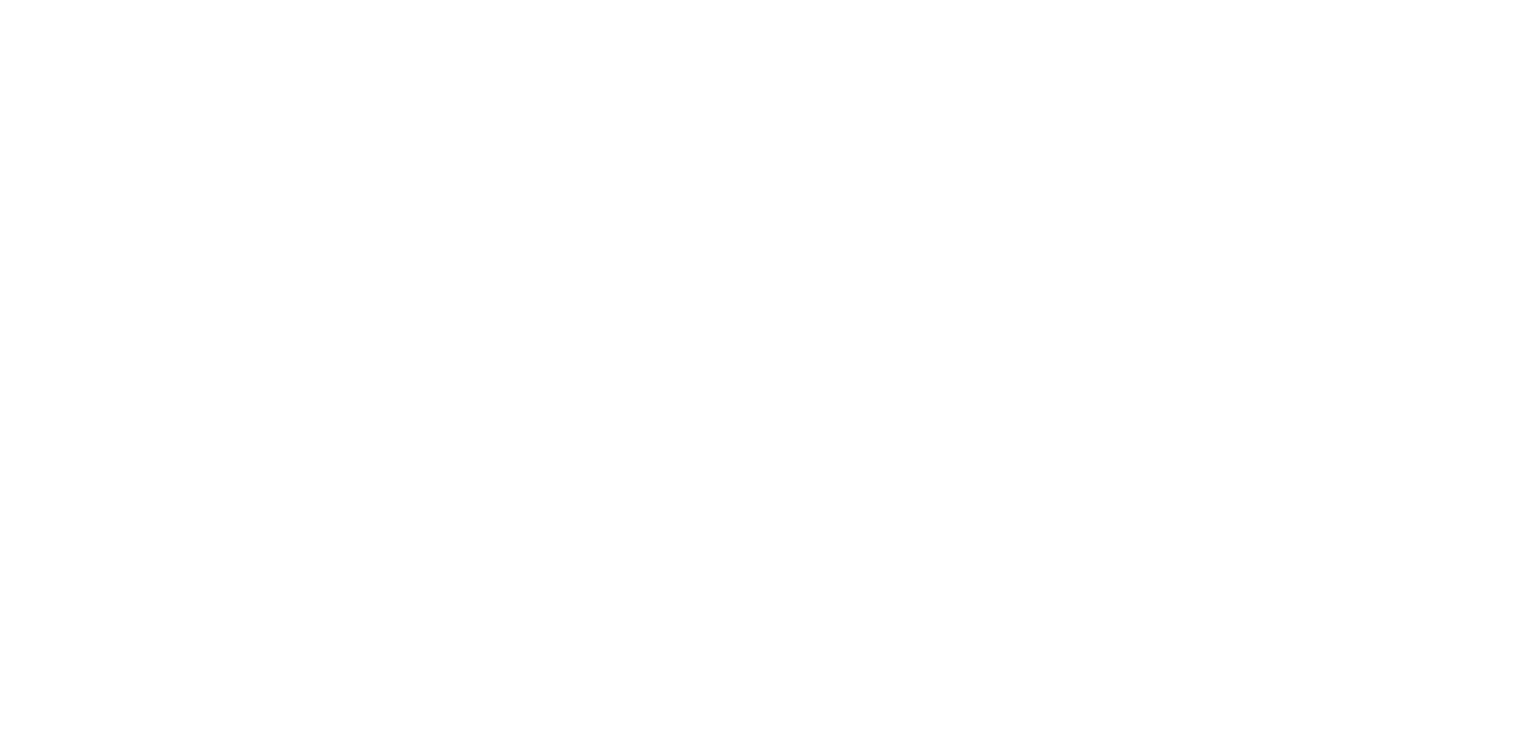 scroll, scrollTop: 0, scrollLeft: 0, axis: both 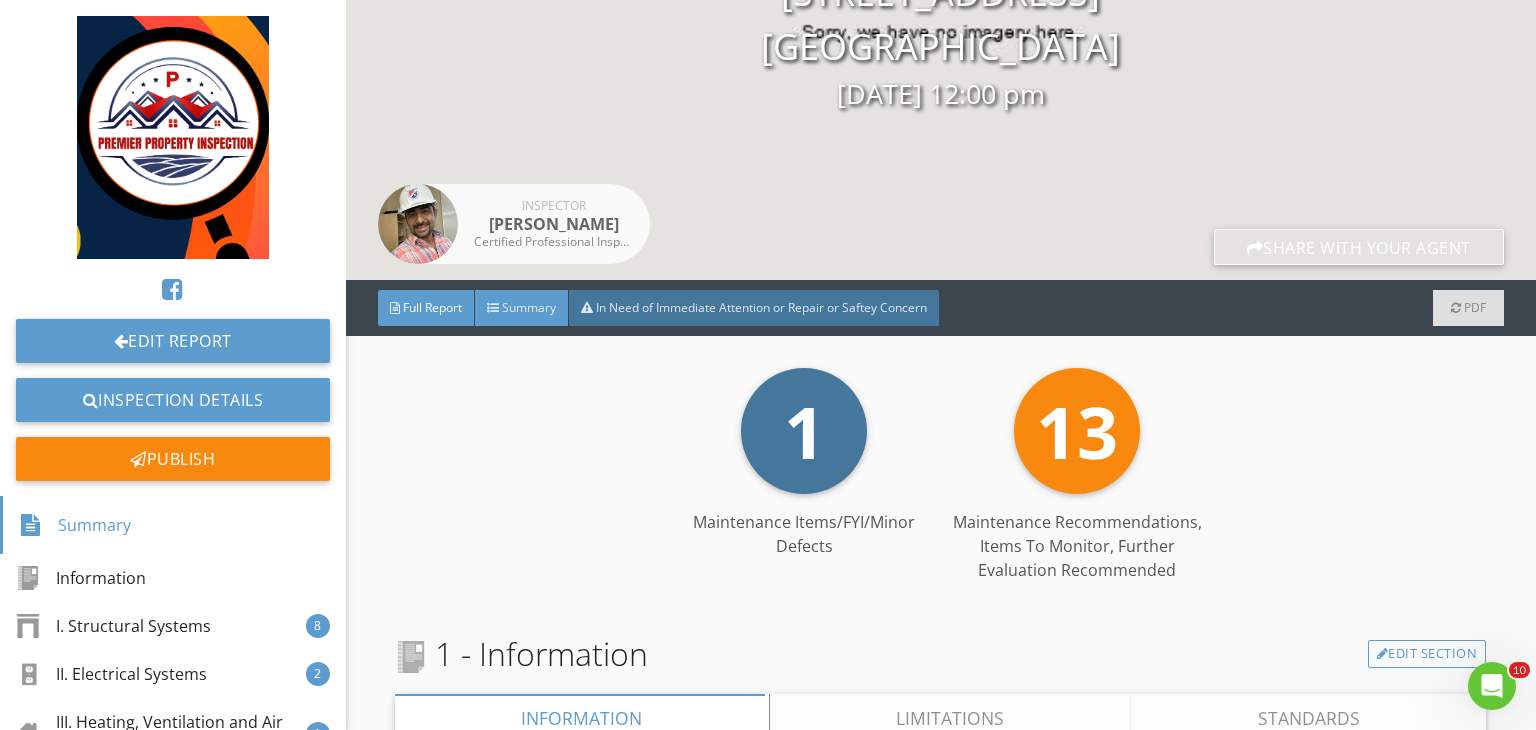 click on "Summary" at bounding box center (529, 307) 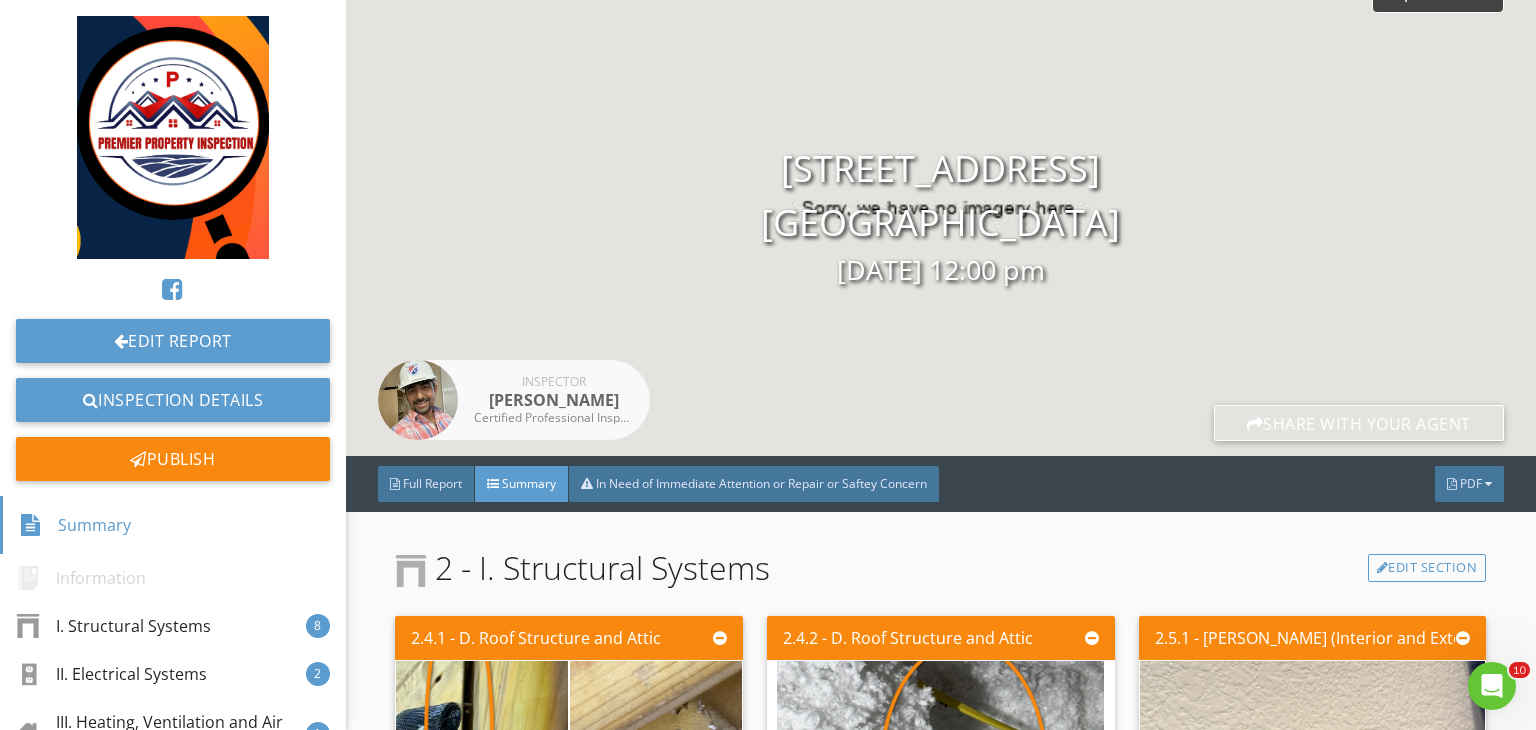scroll, scrollTop: 0, scrollLeft: 0, axis: both 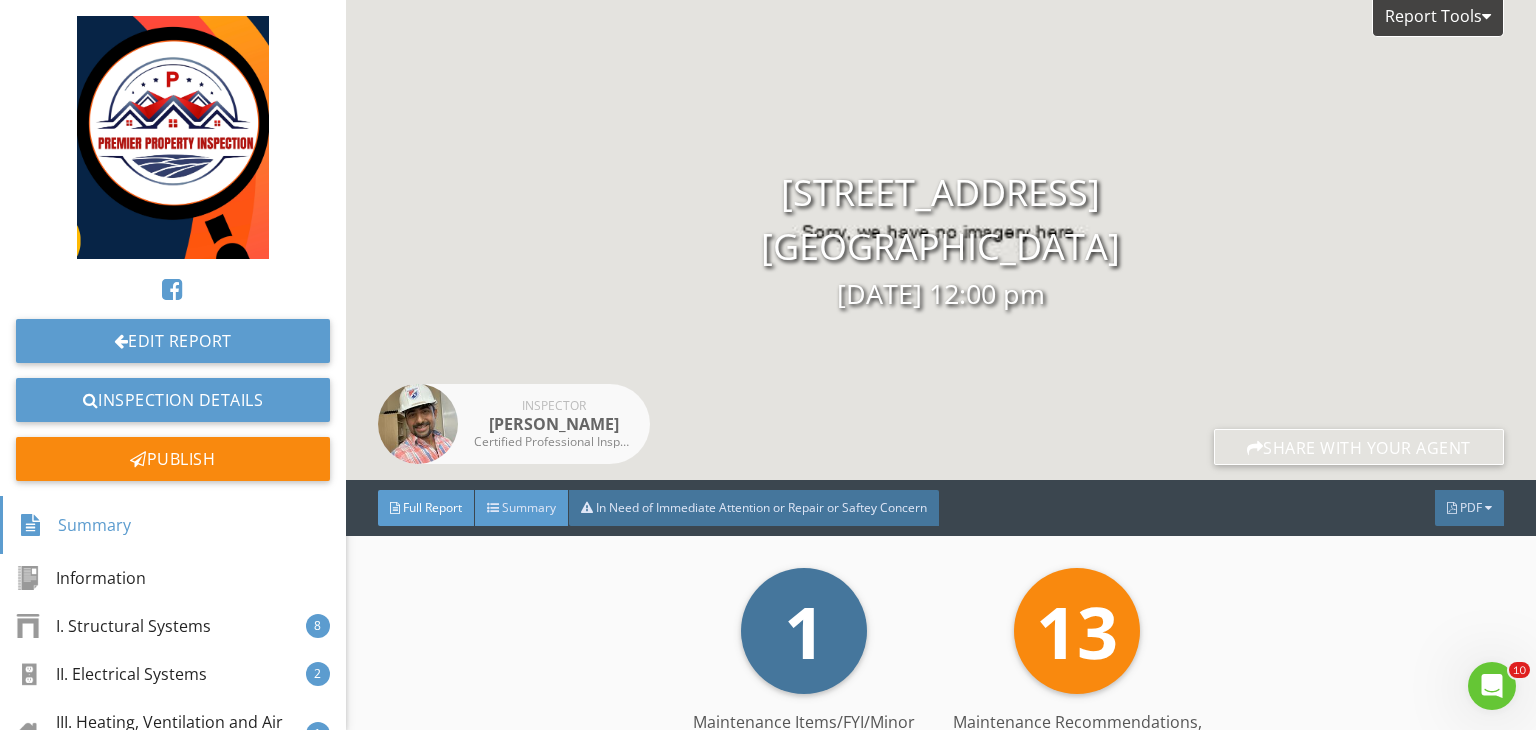 click on "Summary" at bounding box center (529, 507) 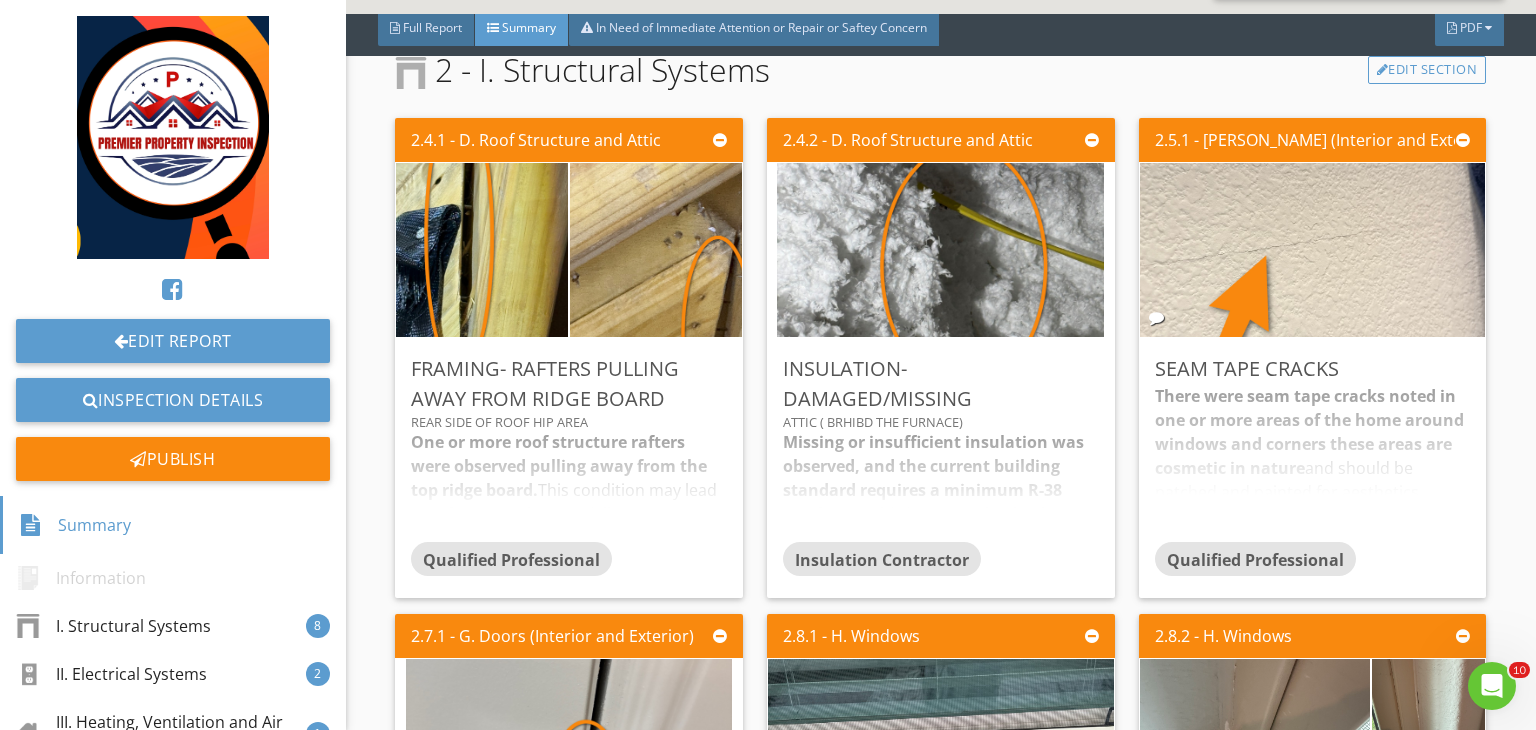 scroll, scrollTop: 483, scrollLeft: 0, axis: vertical 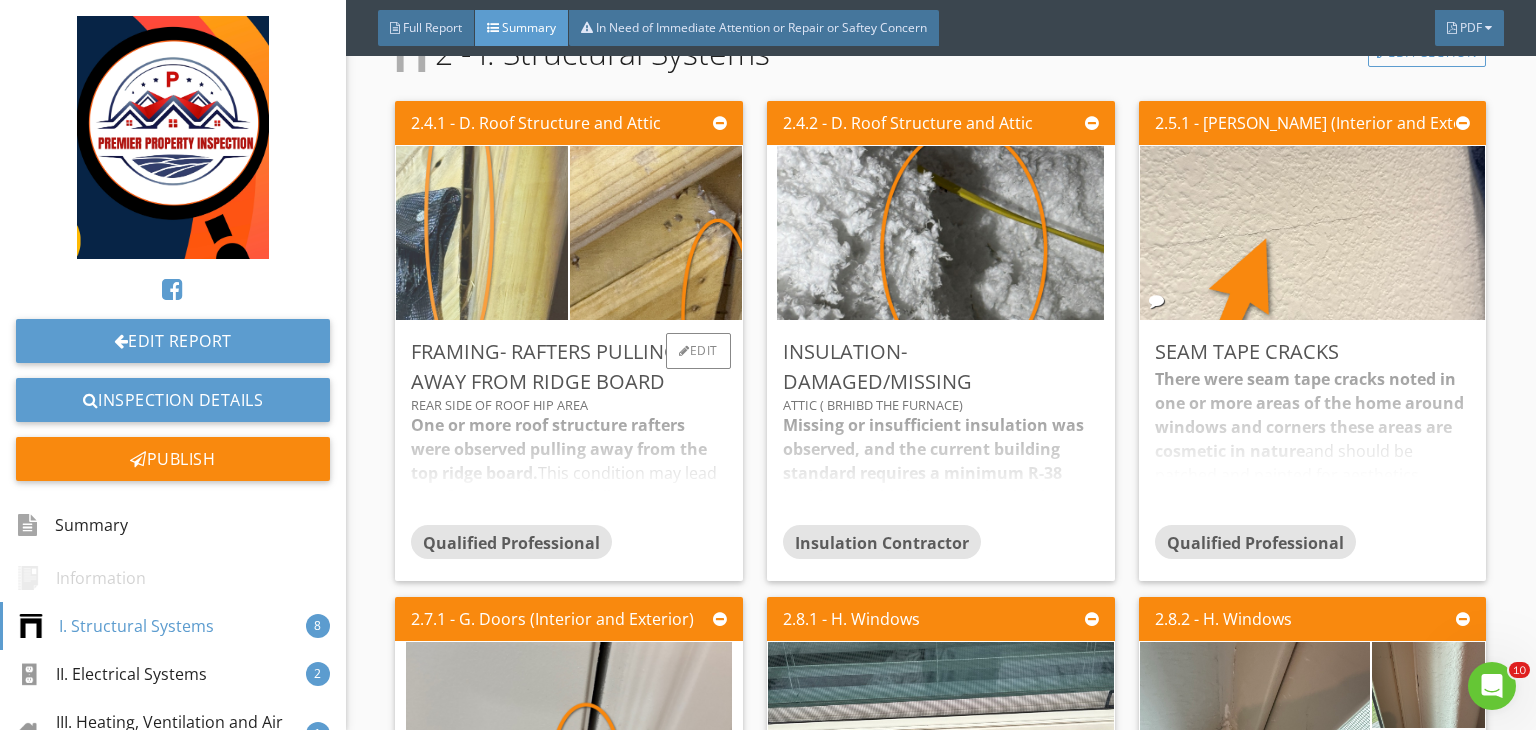 click at bounding box center [482, 233] 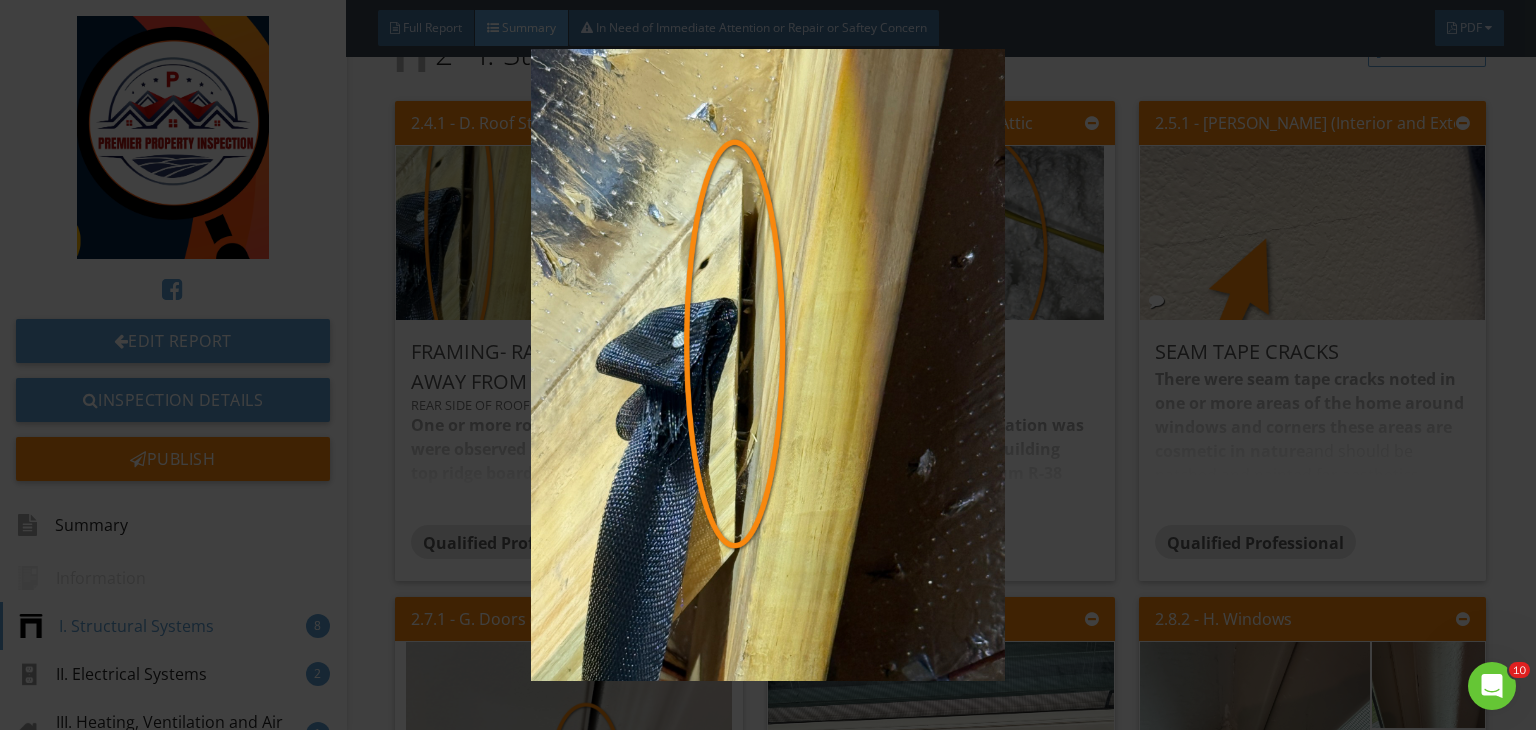 click at bounding box center (768, 365) 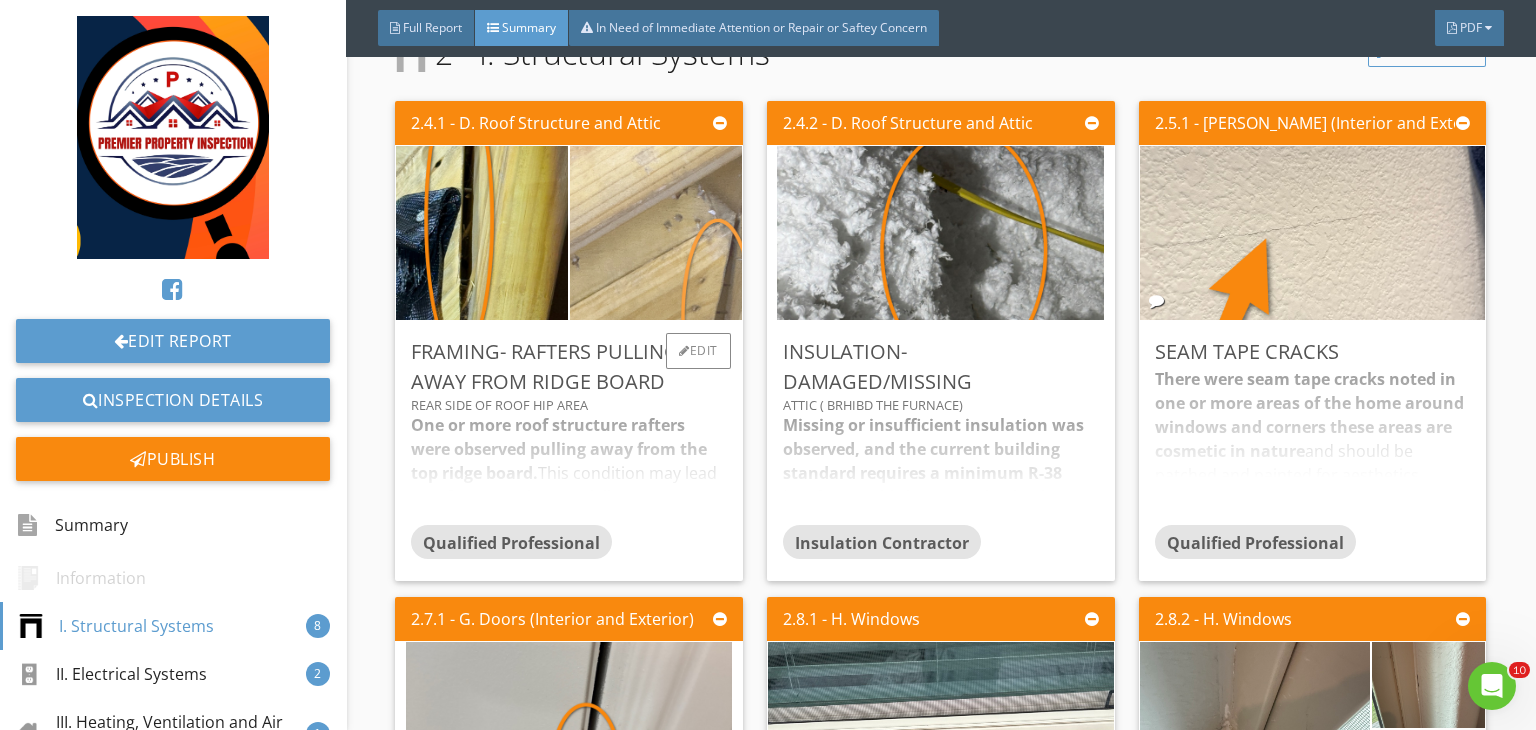 click at bounding box center [656, 233] 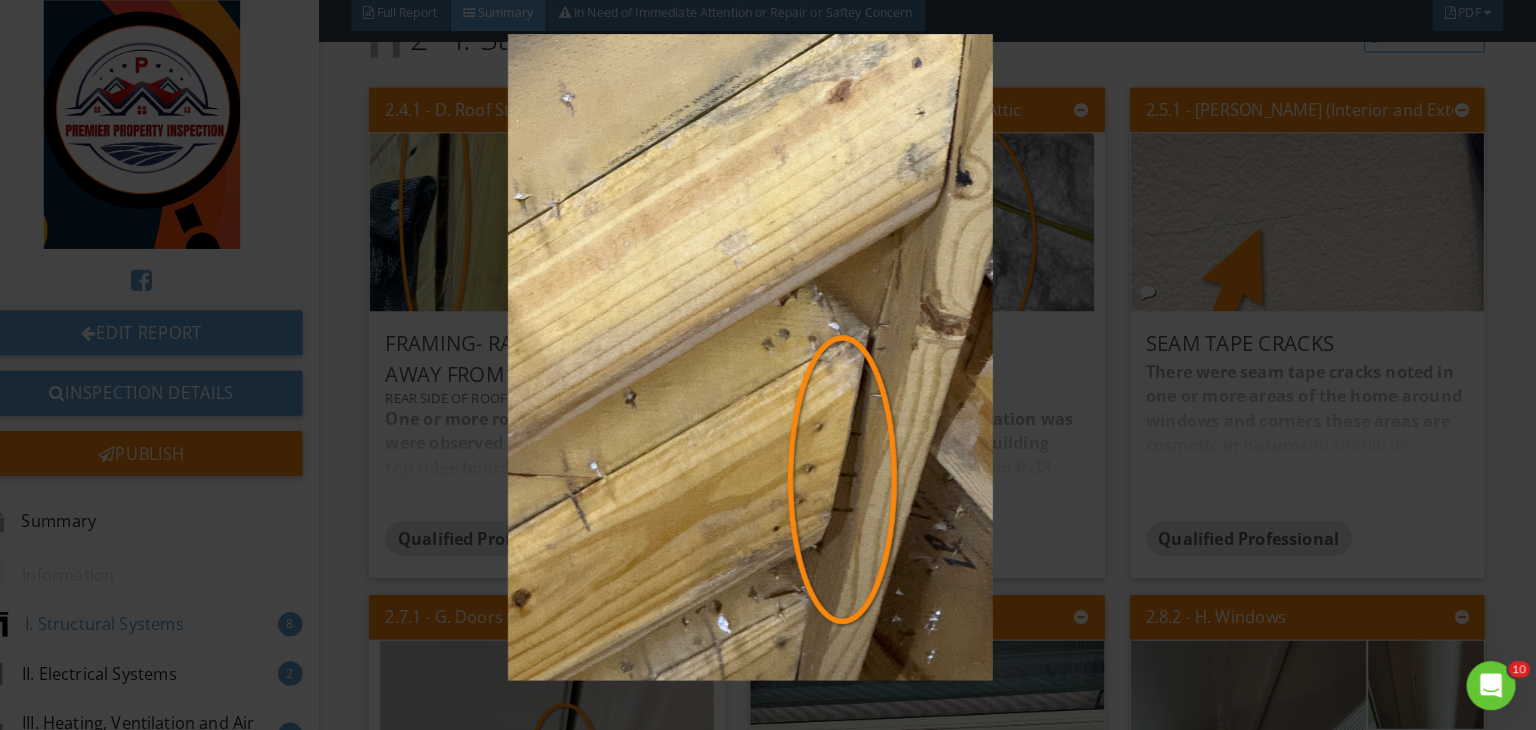 scroll, scrollTop: 0, scrollLeft: 0, axis: both 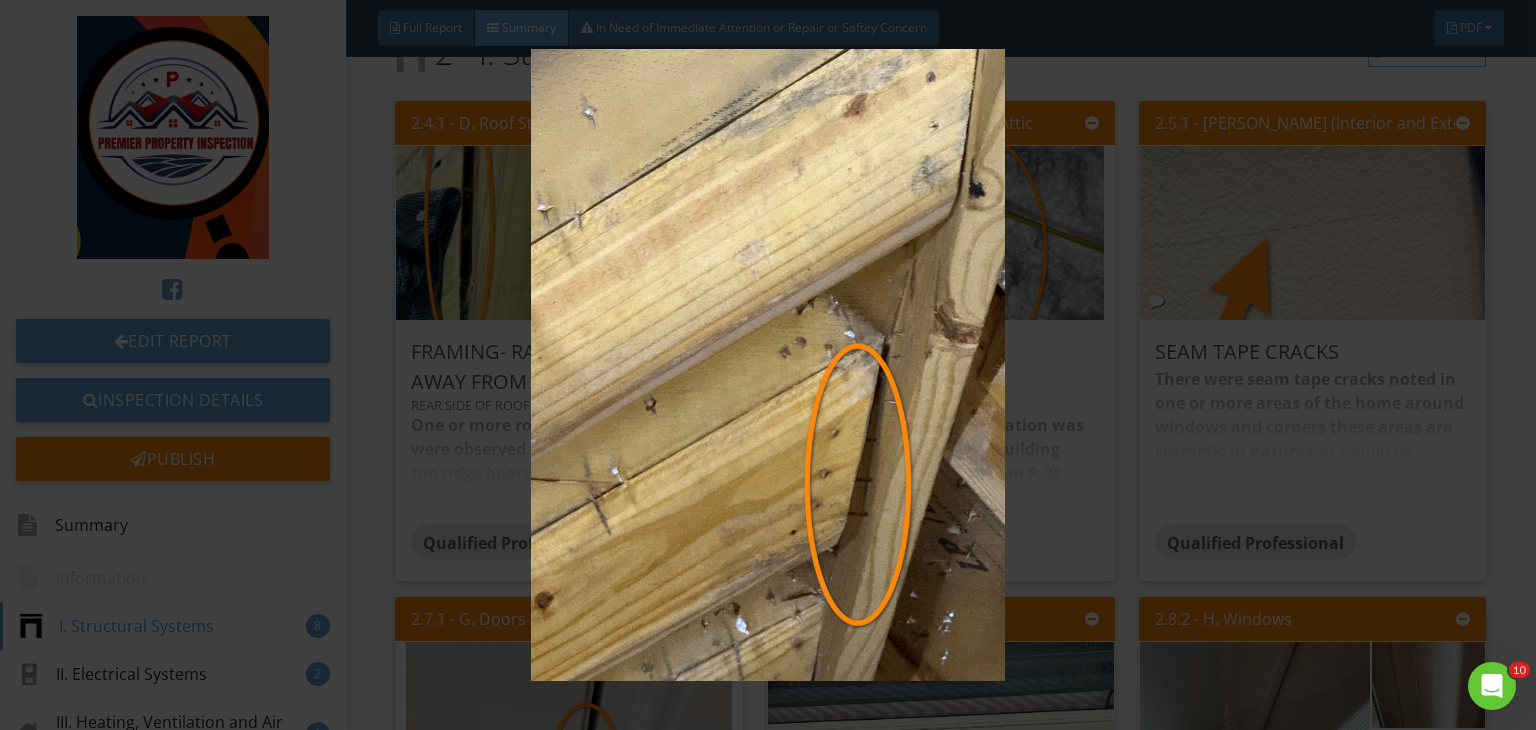 click at bounding box center (768, 365) 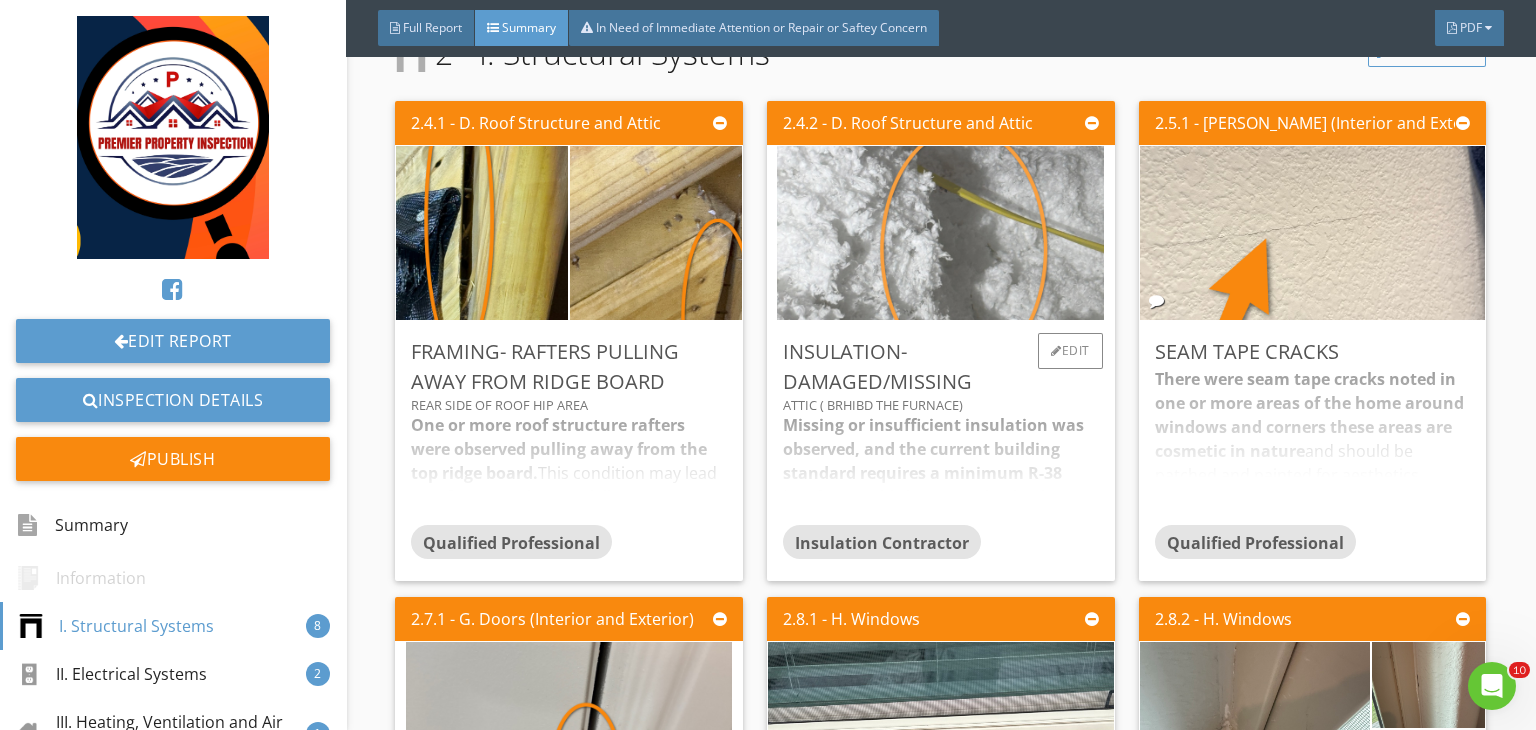click at bounding box center [940, 233] 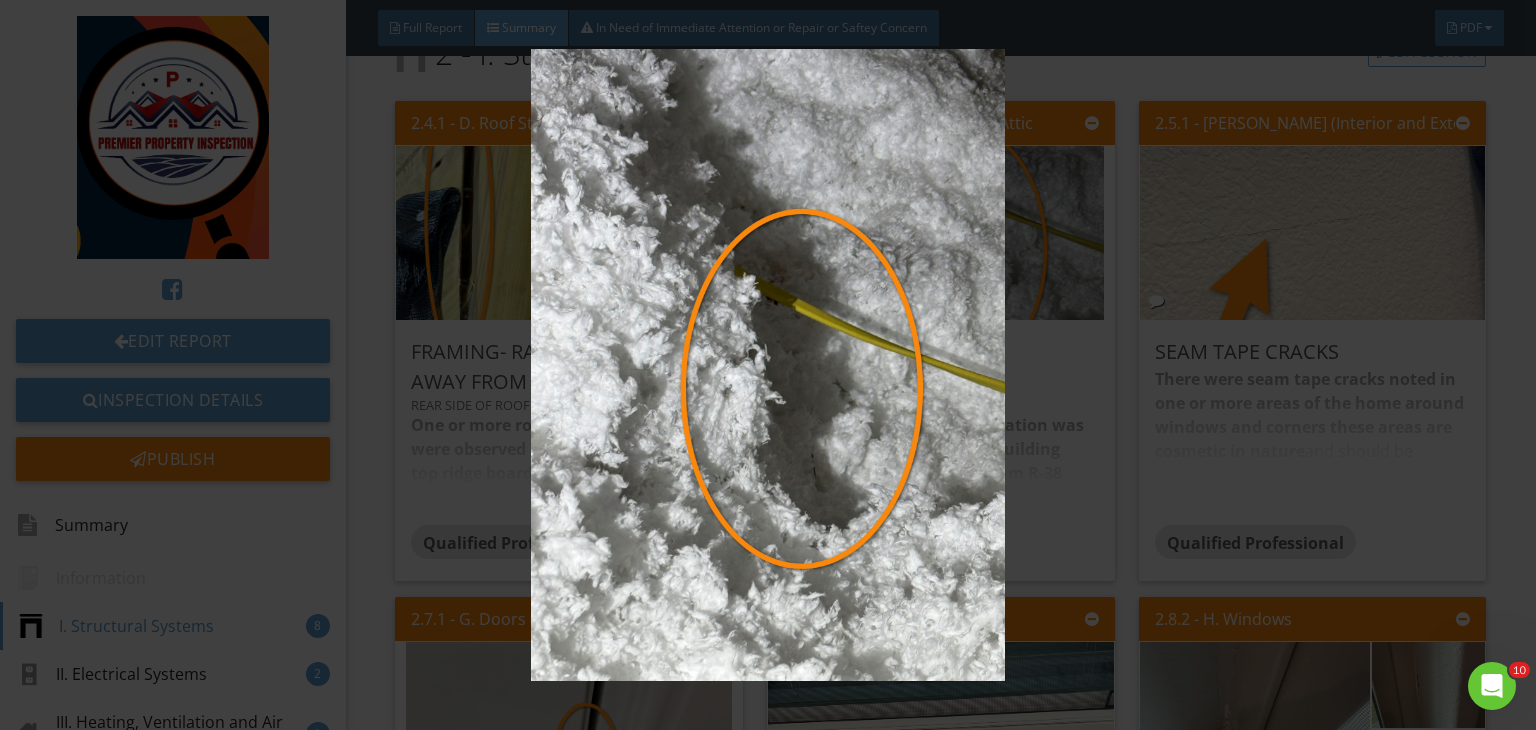 click at bounding box center [768, 365] 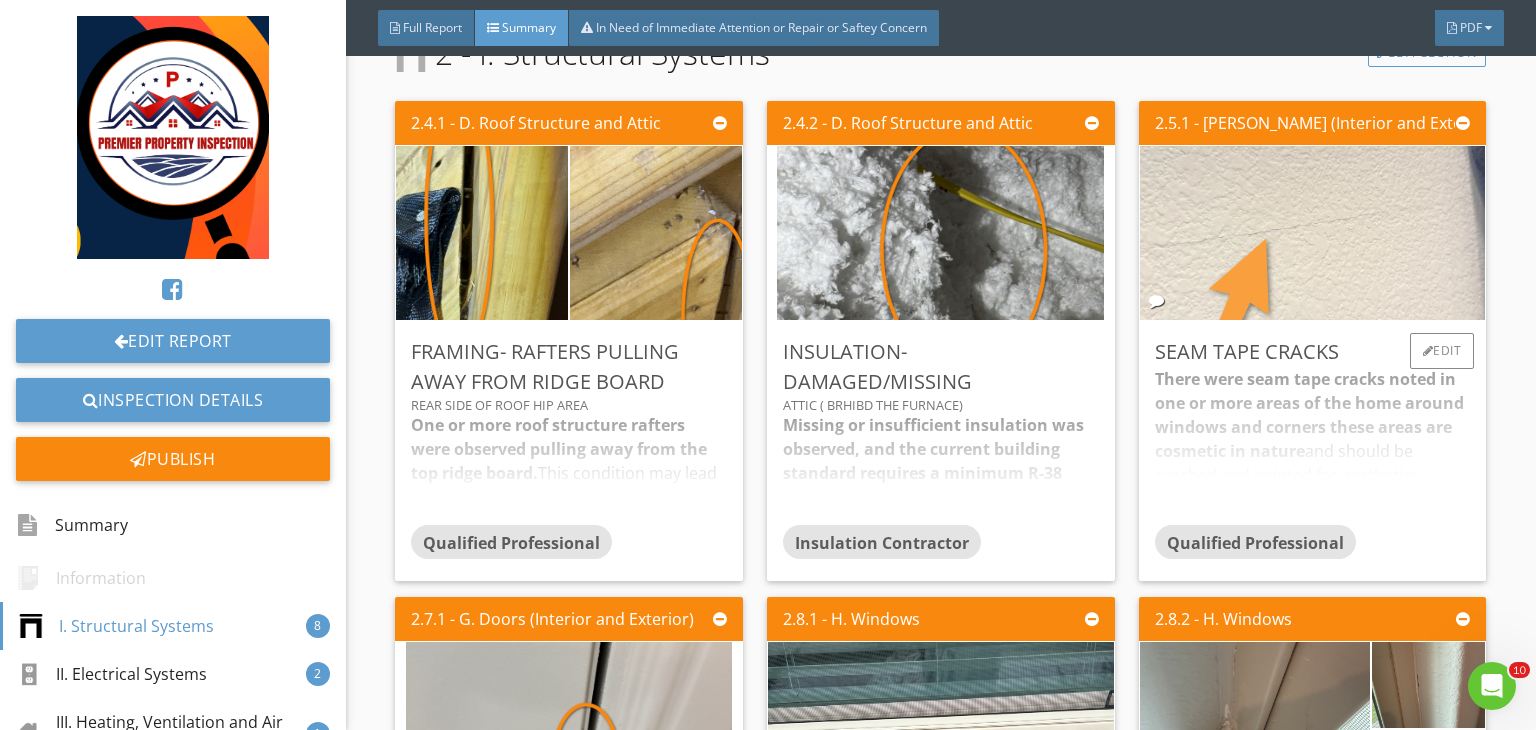 click at bounding box center (1312, 233) 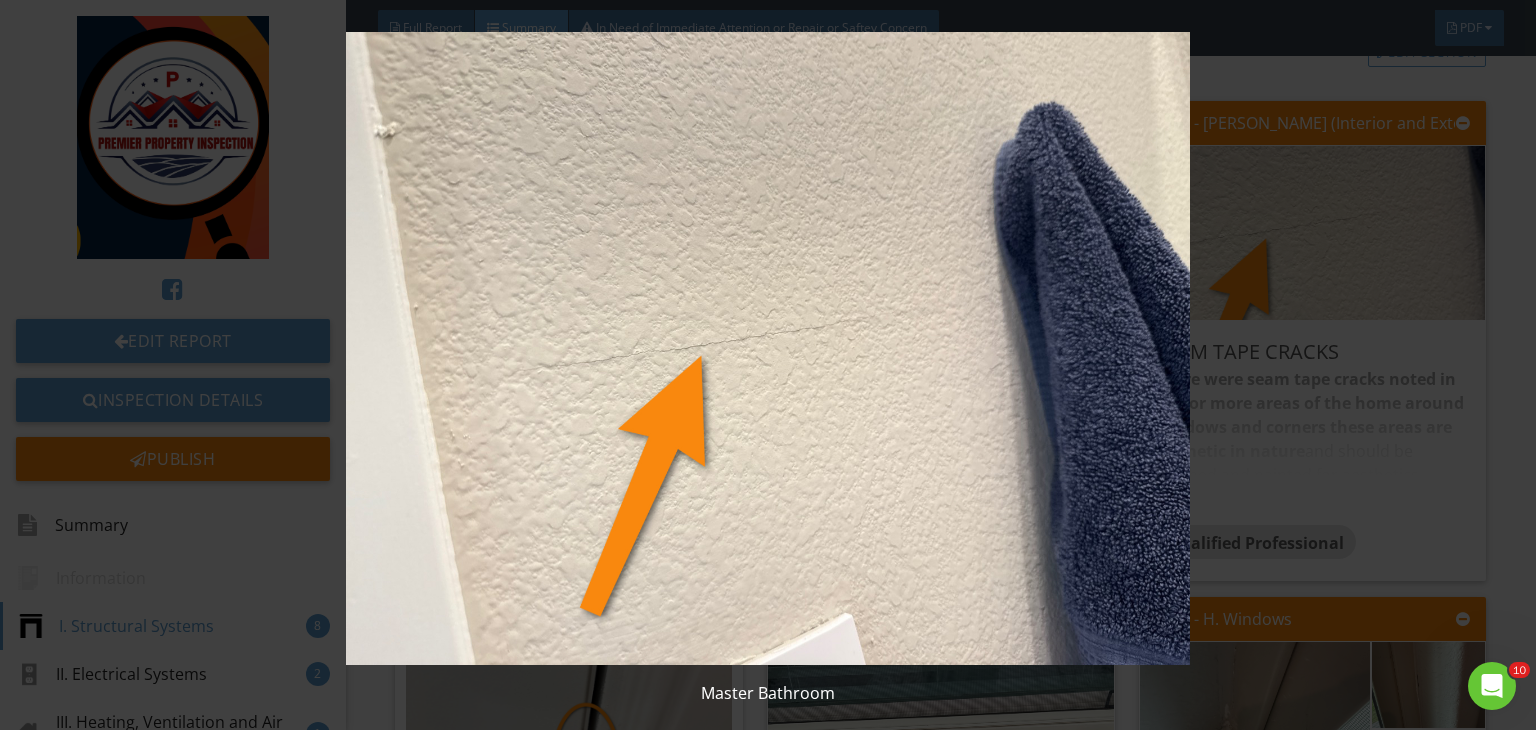 click at bounding box center (768, 348) 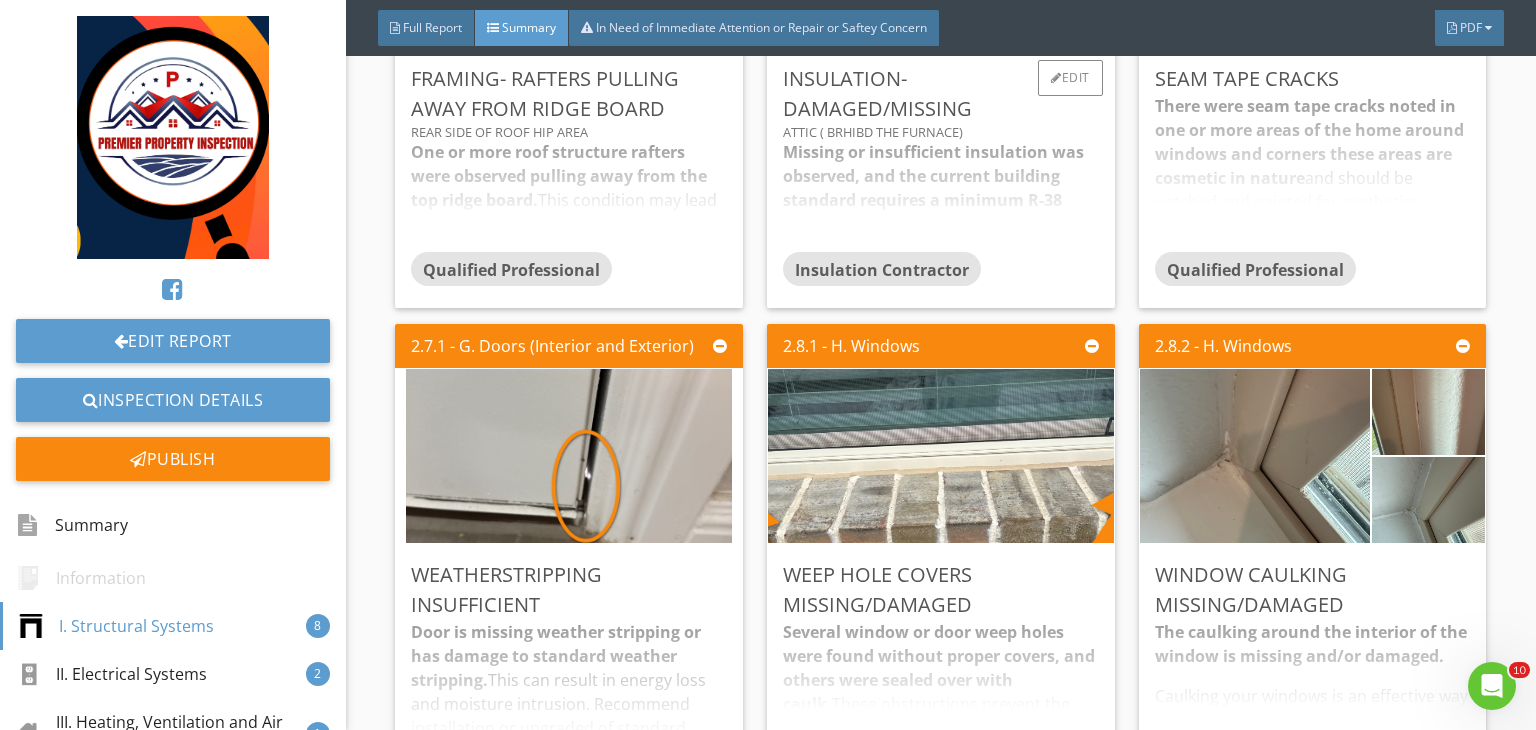 scroll, scrollTop: 816, scrollLeft: 0, axis: vertical 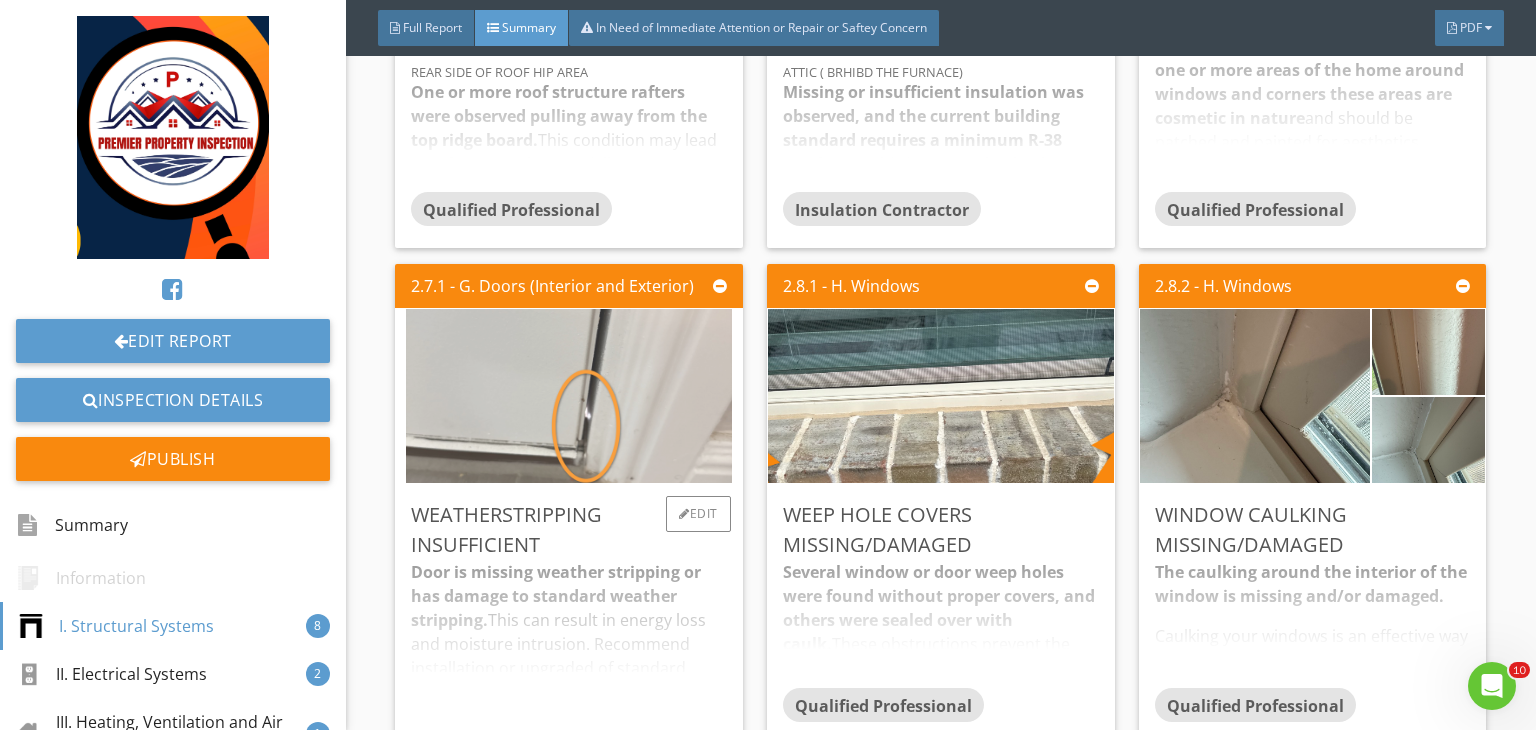 click at bounding box center [569, 396] 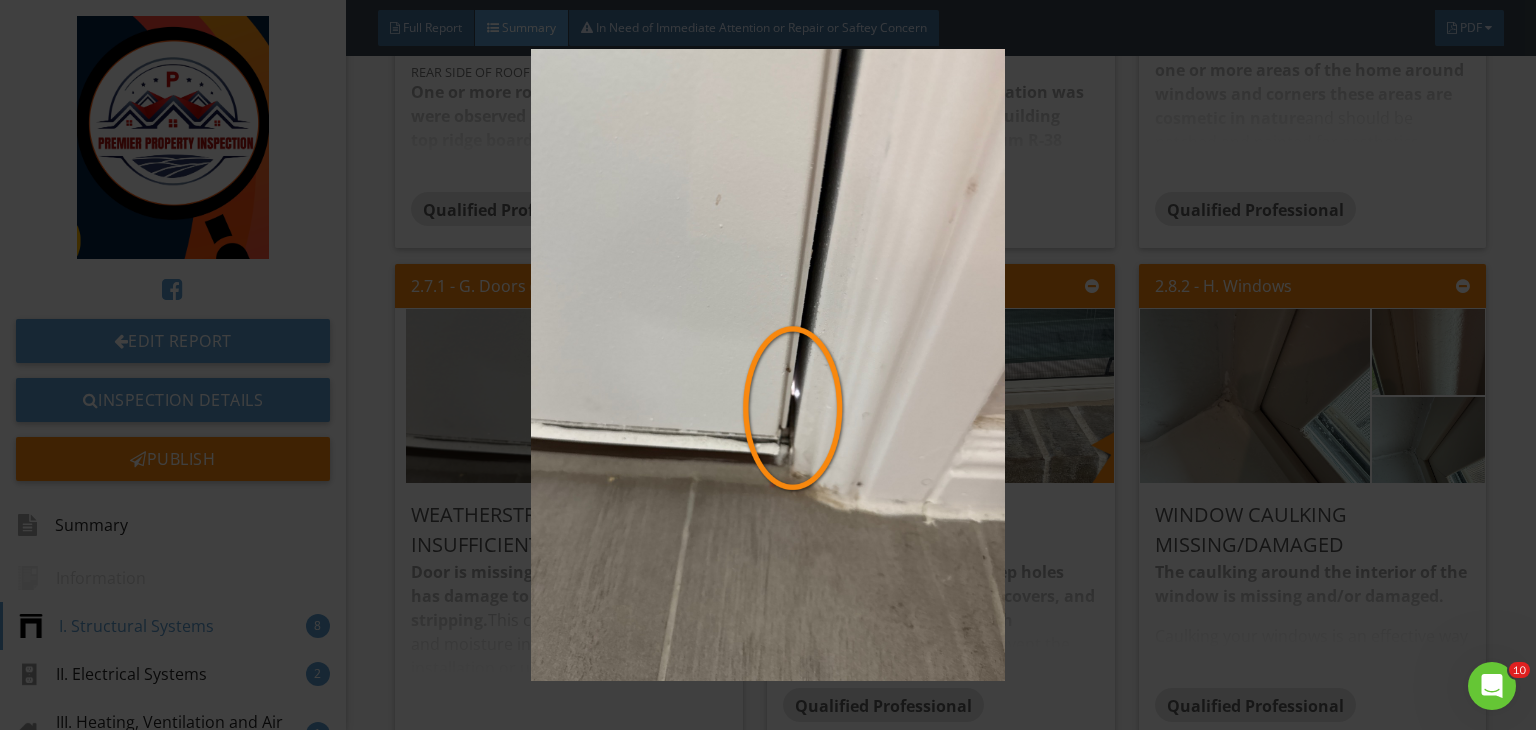 click at bounding box center (768, 365) 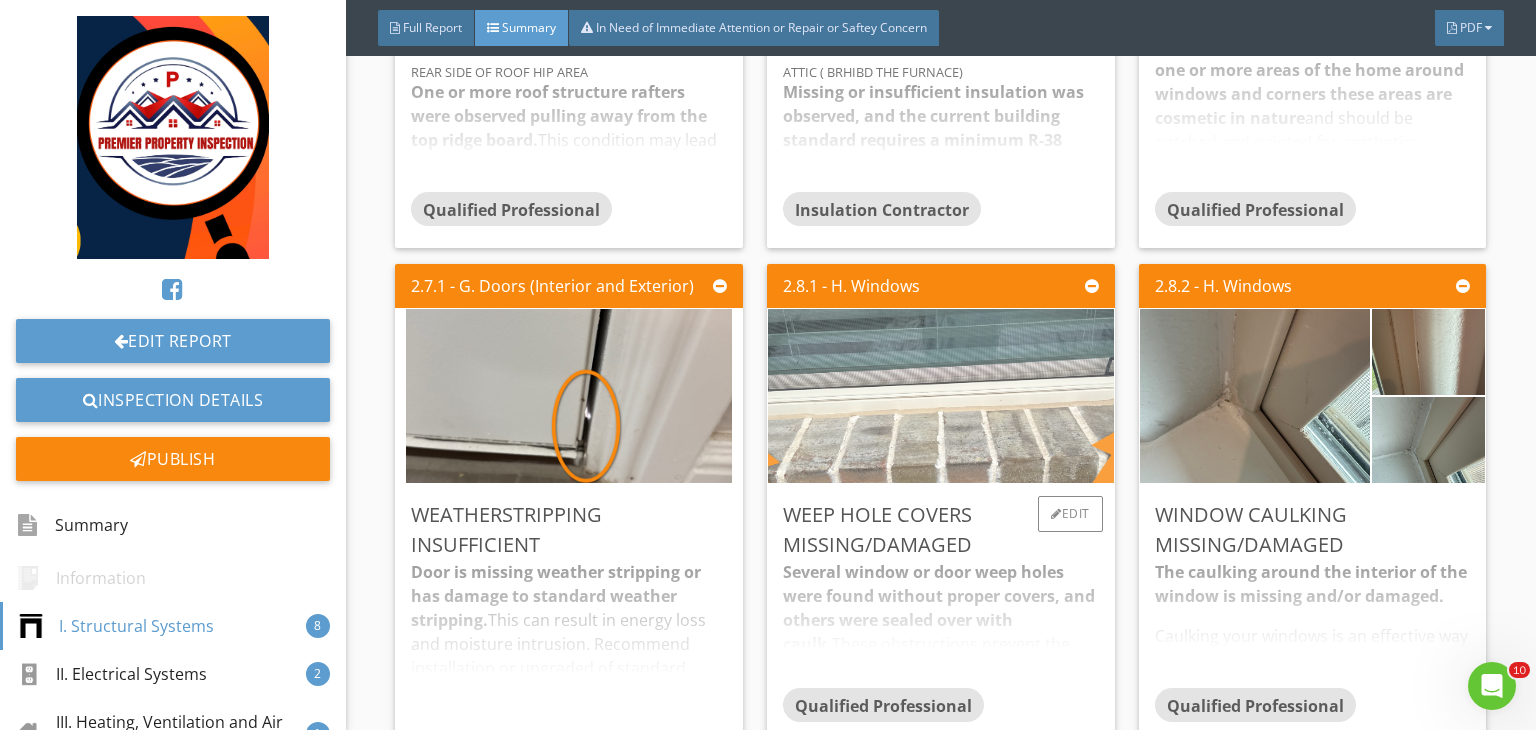 click at bounding box center (941, 396) 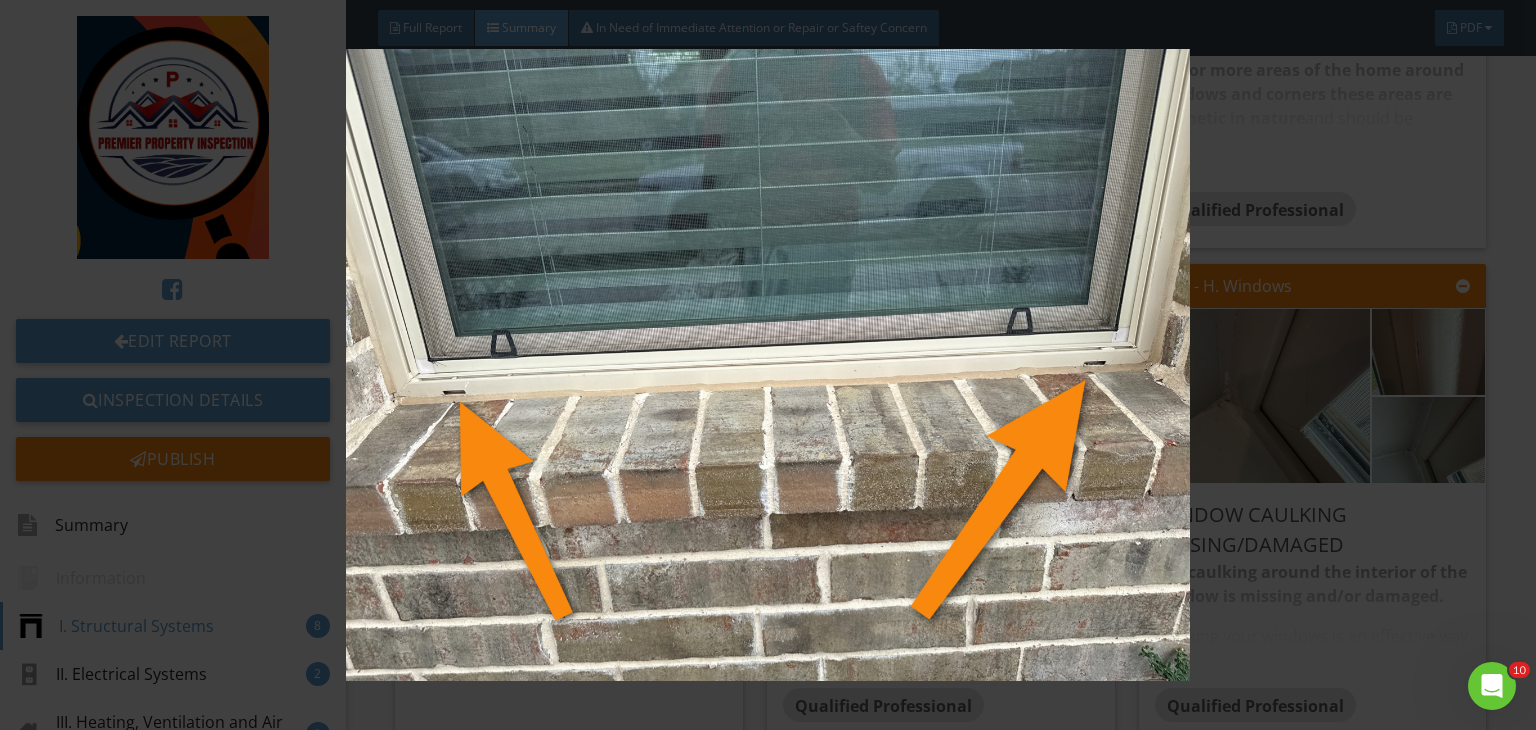 click at bounding box center [768, 365] 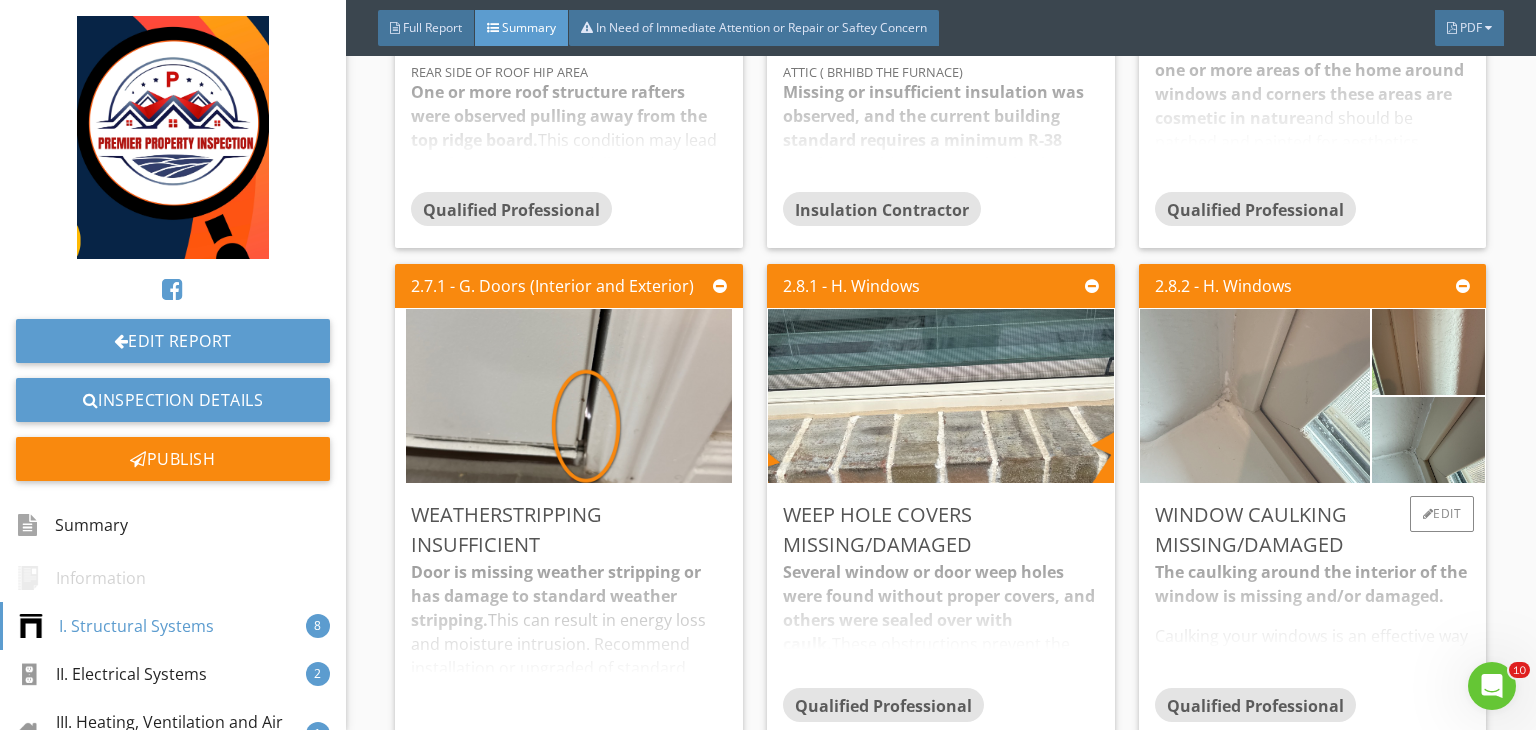 click at bounding box center (1255, 396) 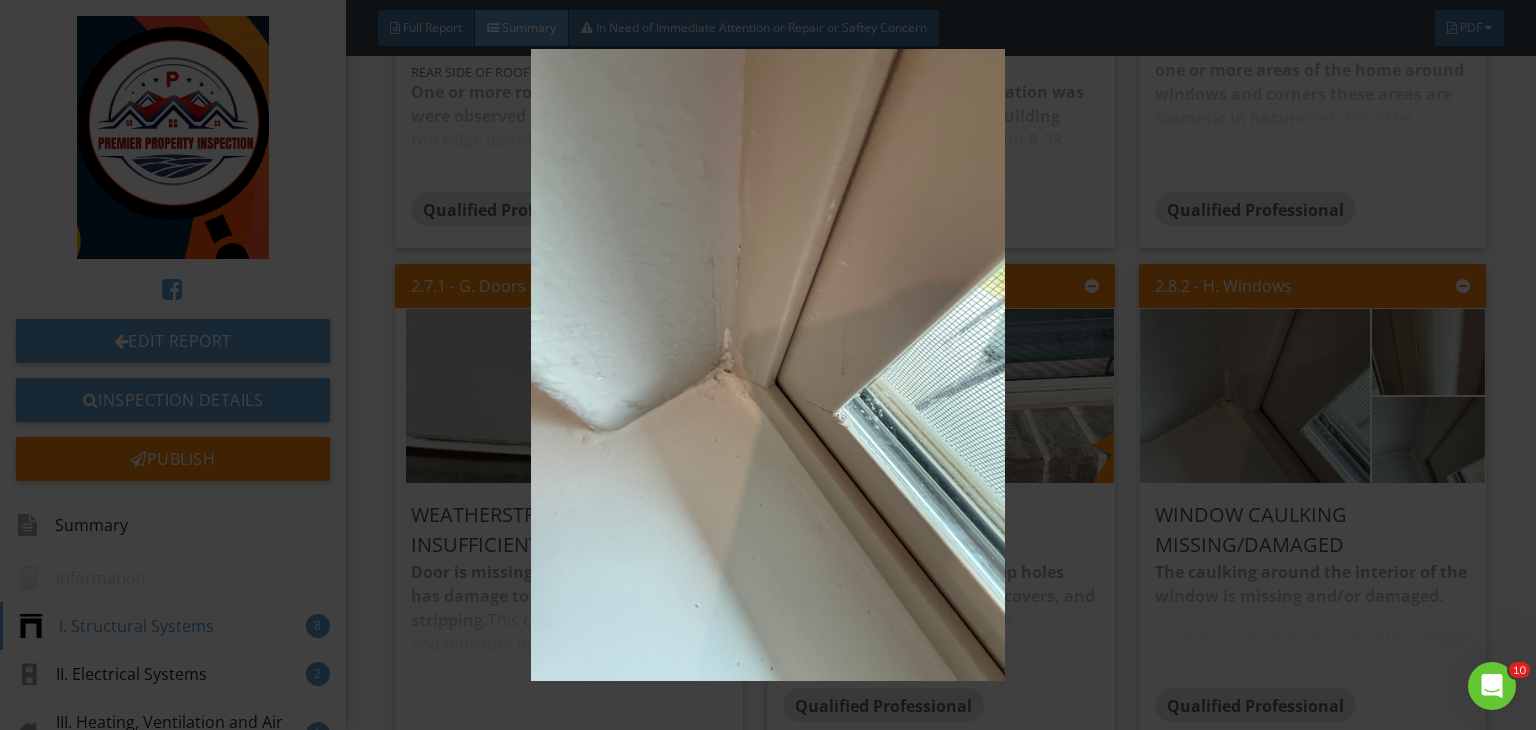 click at bounding box center [768, 365] 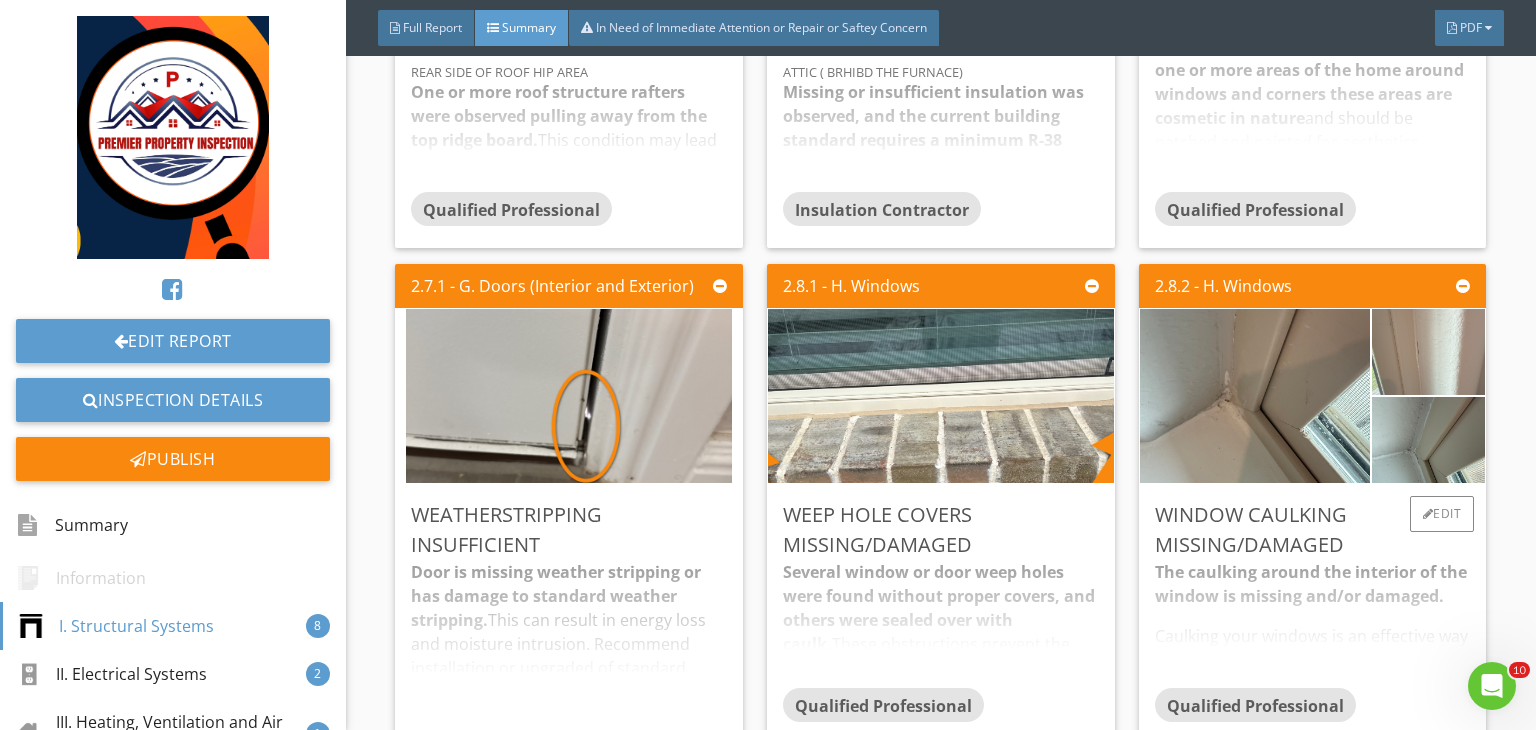 click at bounding box center [1428, 352] 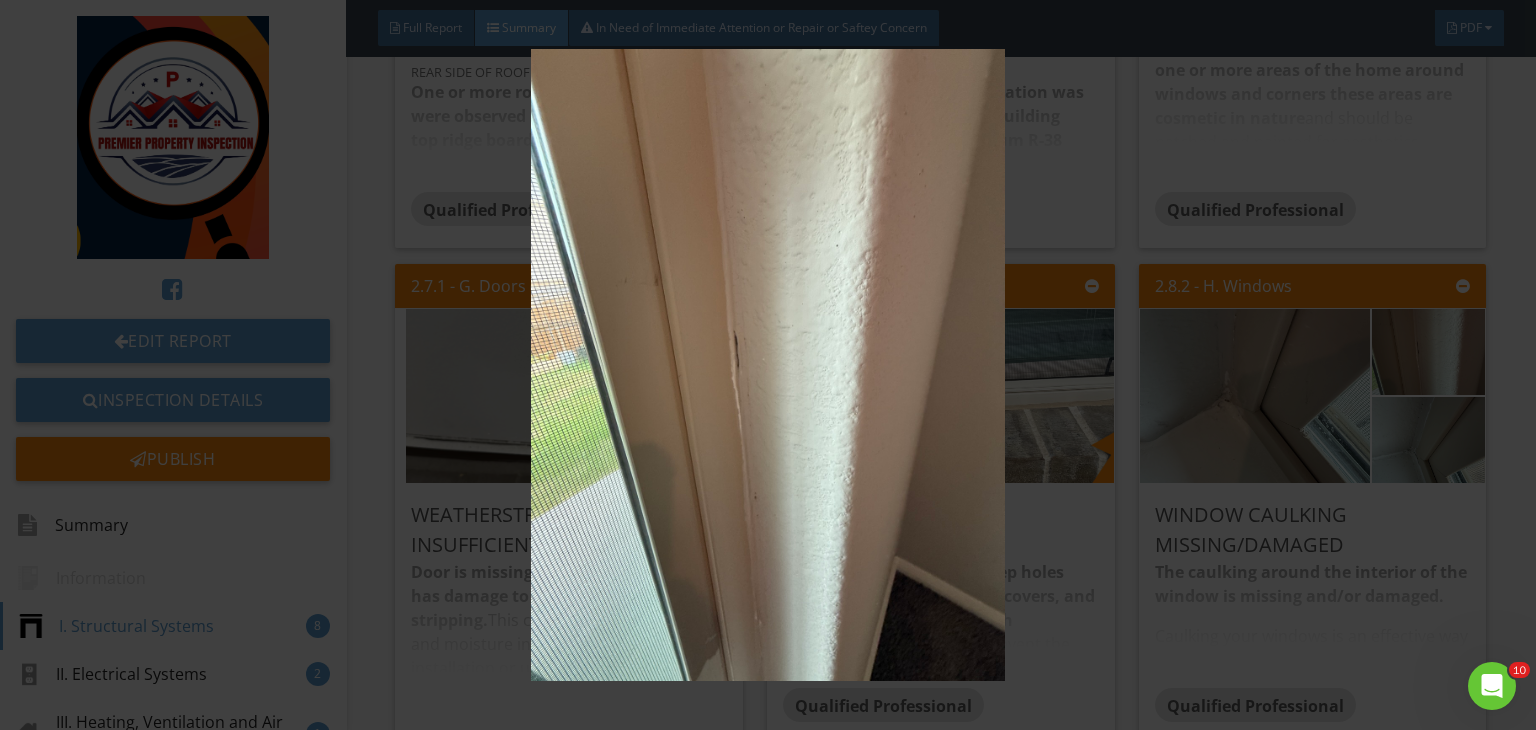 click at bounding box center [768, 365] 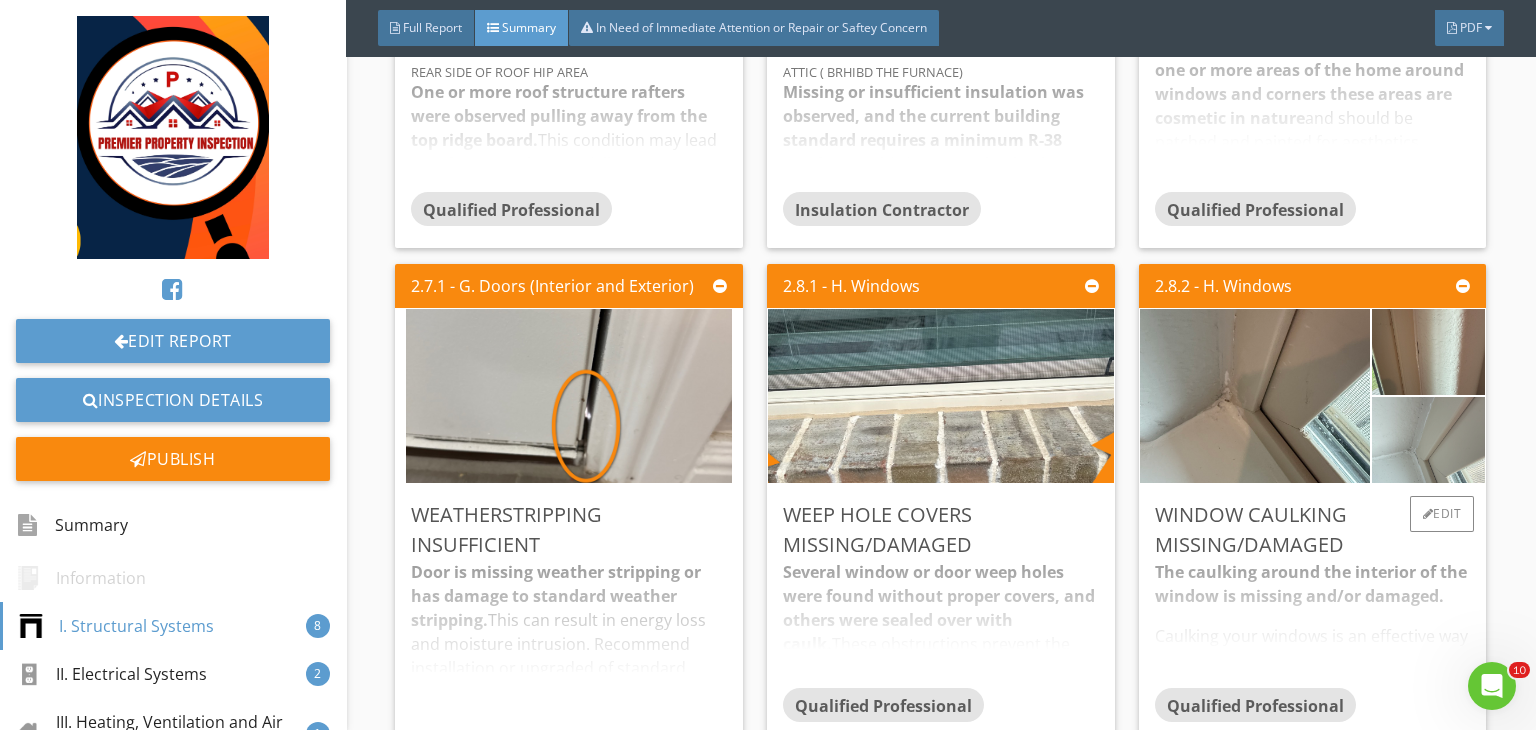 click at bounding box center (1428, 440) 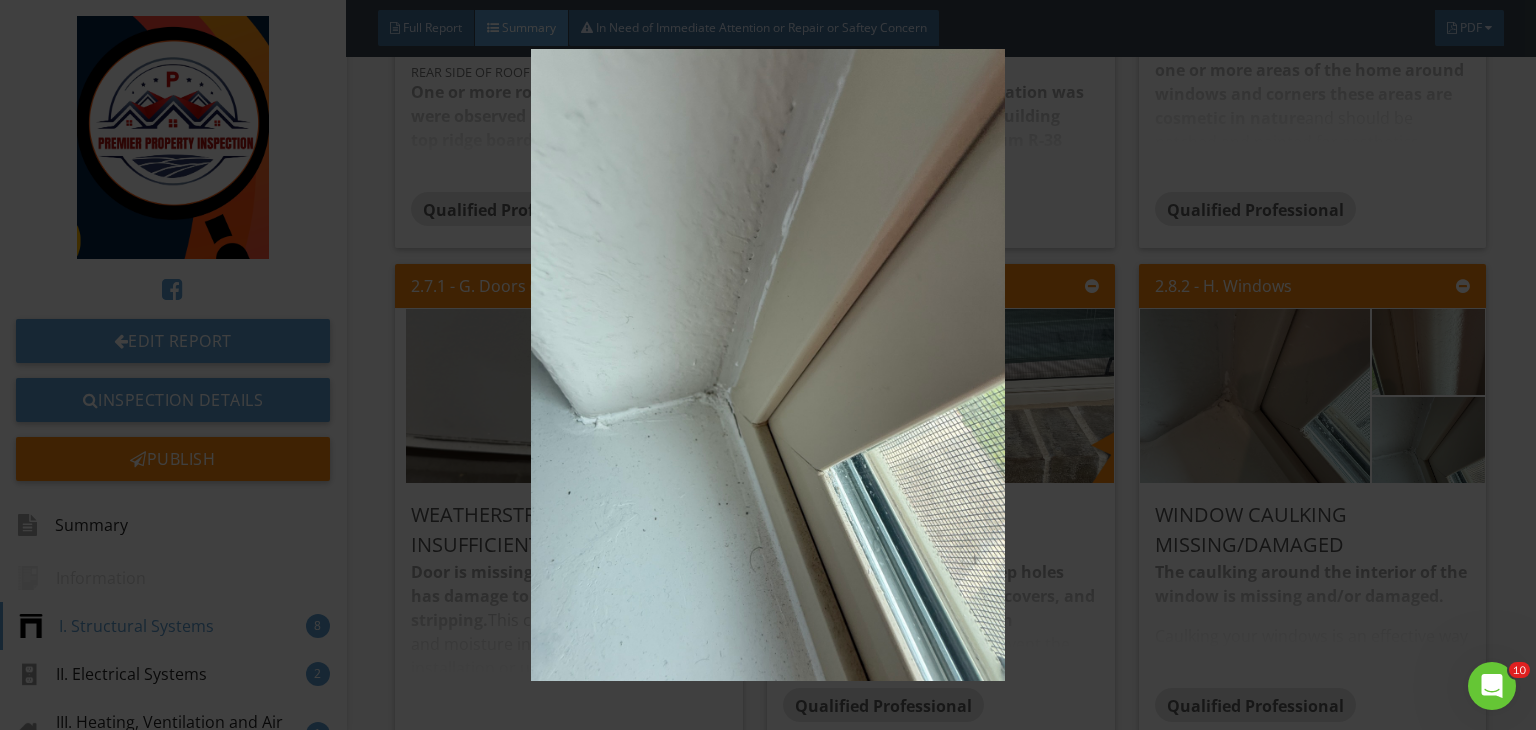 click at bounding box center (768, 365) 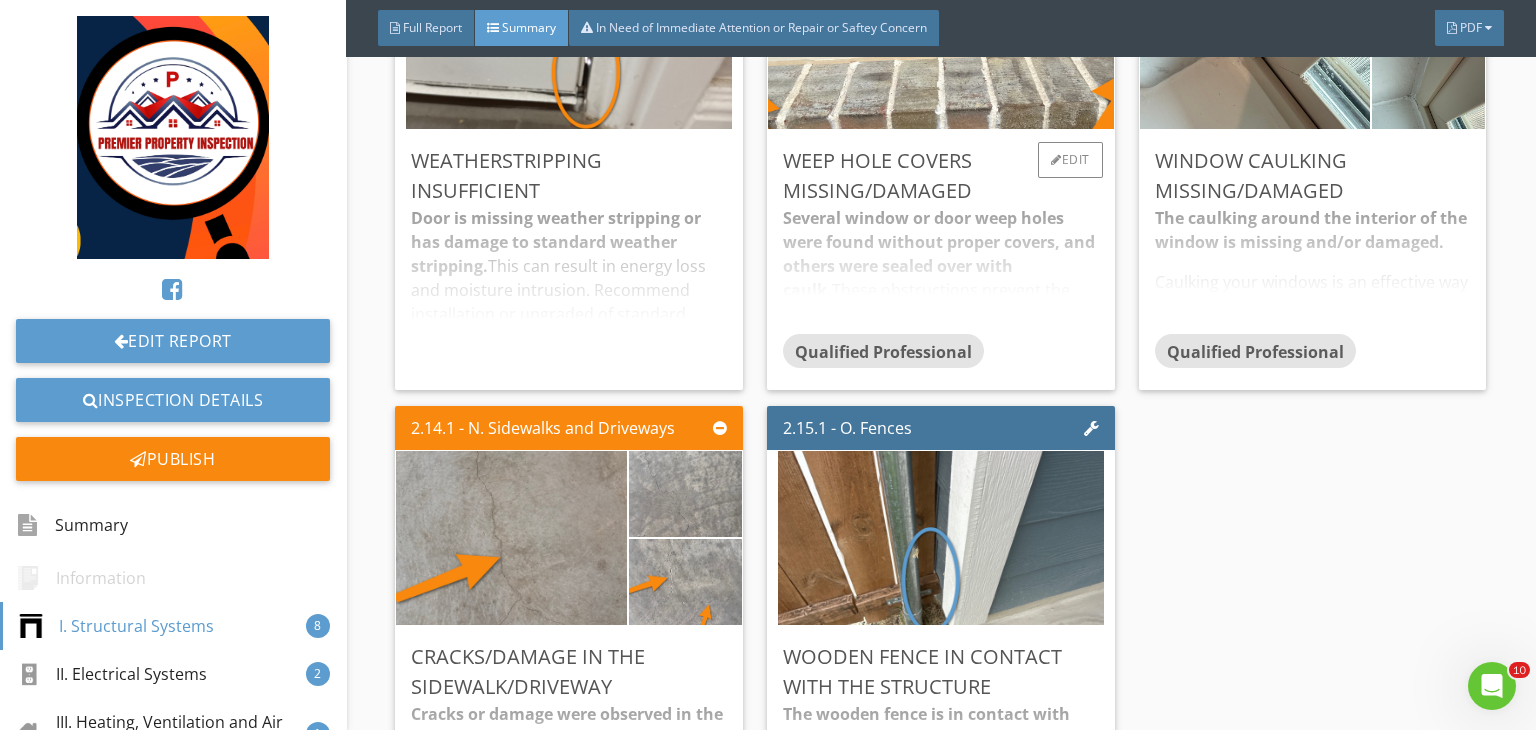 scroll, scrollTop: 1308, scrollLeft: 0, axis: vertical 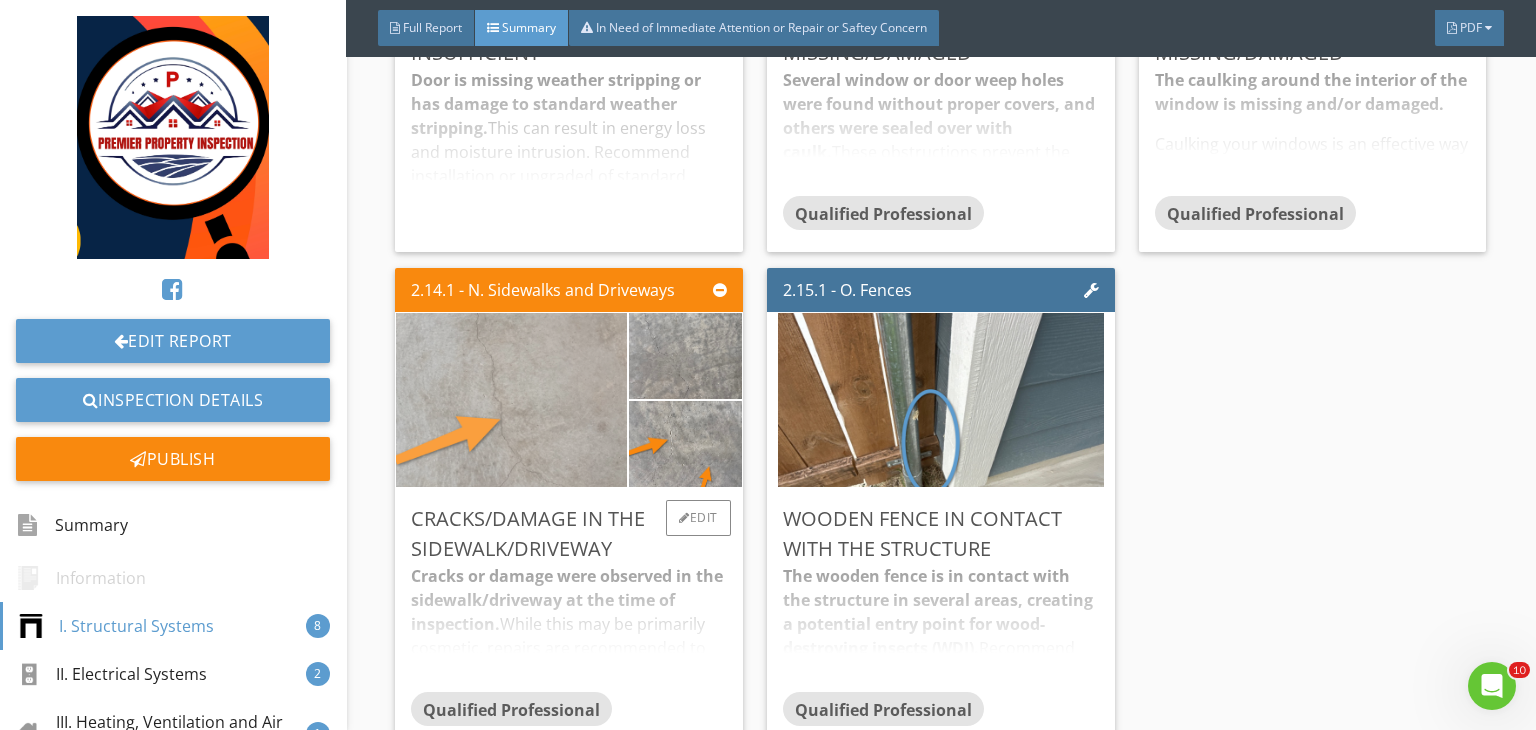 click at bounding box center [511, 400] 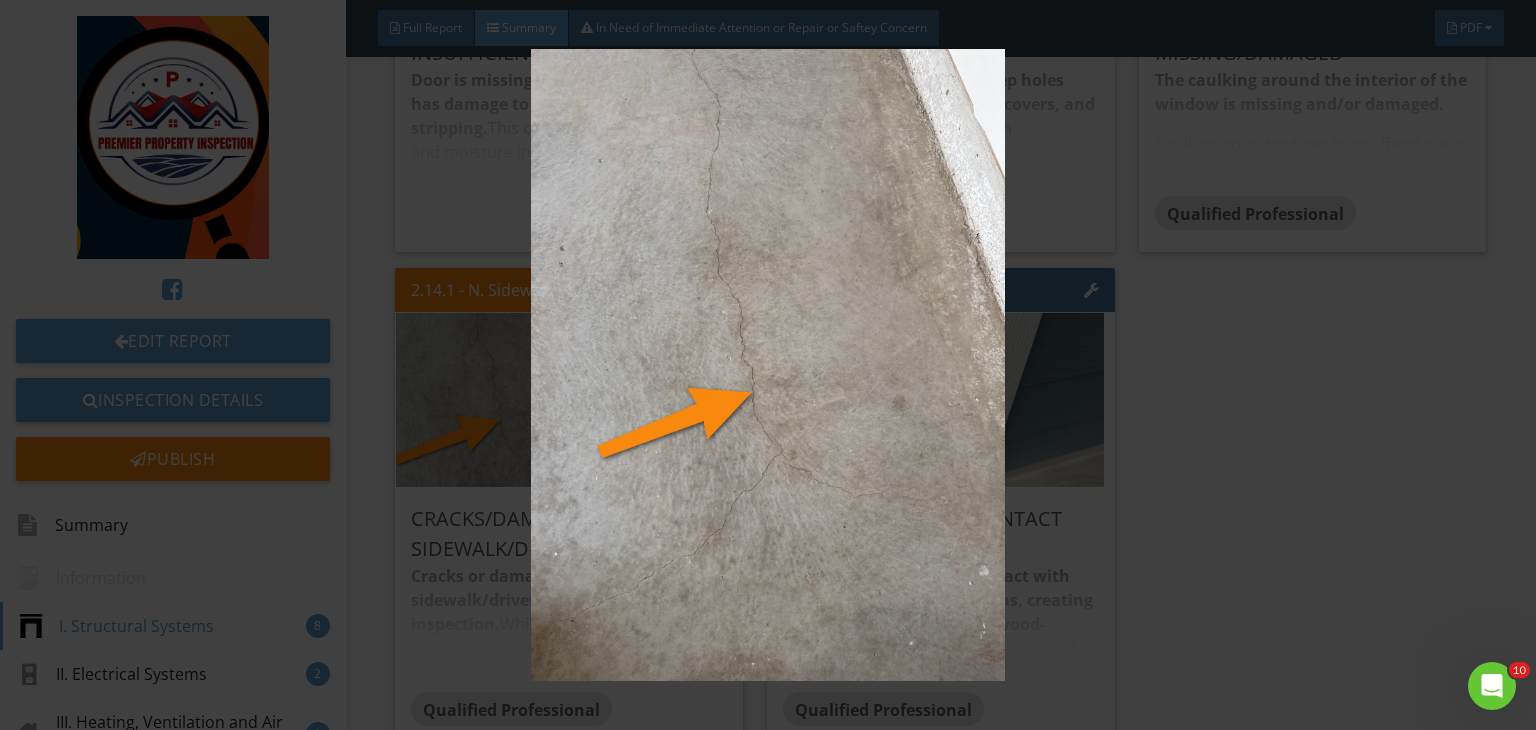 click at bounding box center (768, 365) 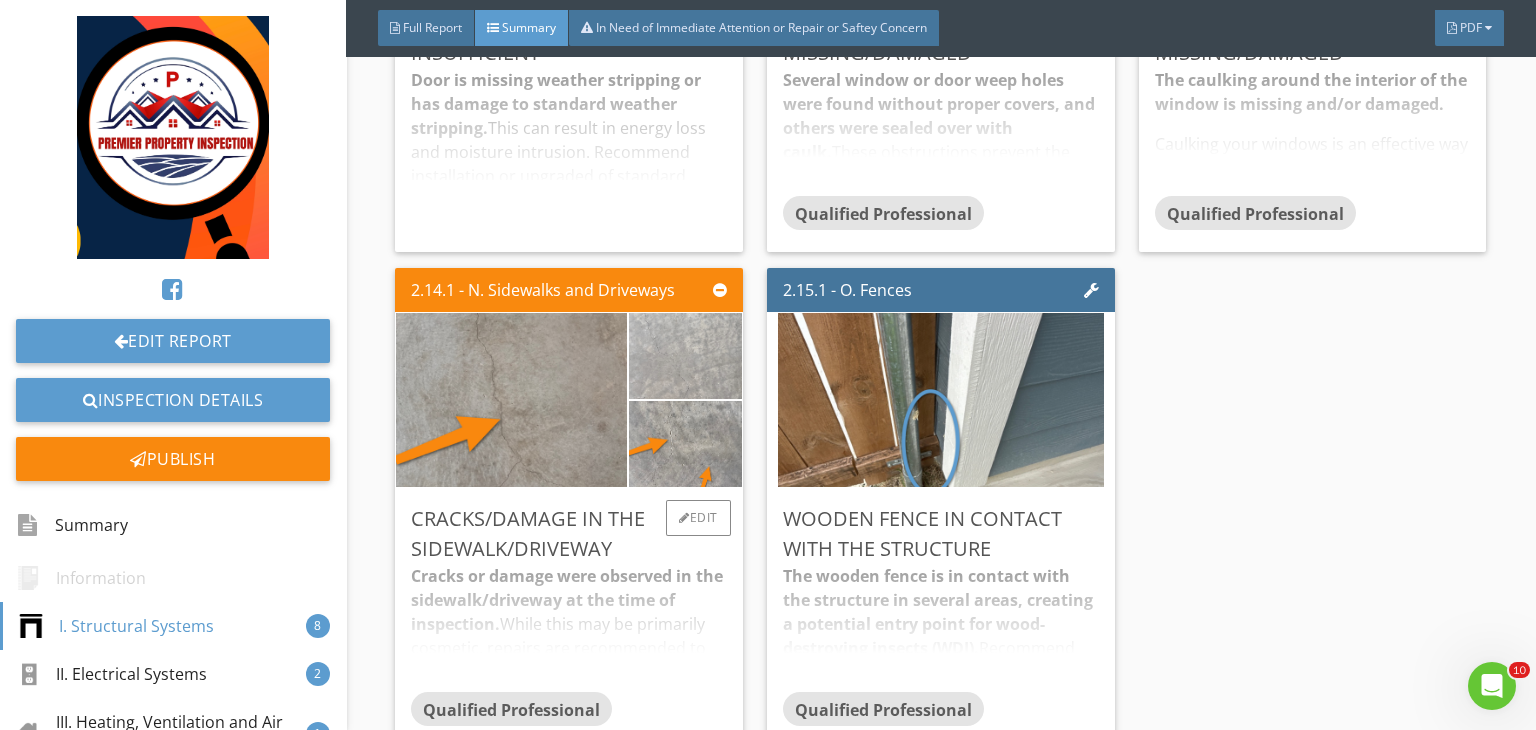 click at bounding box center (685, 356) 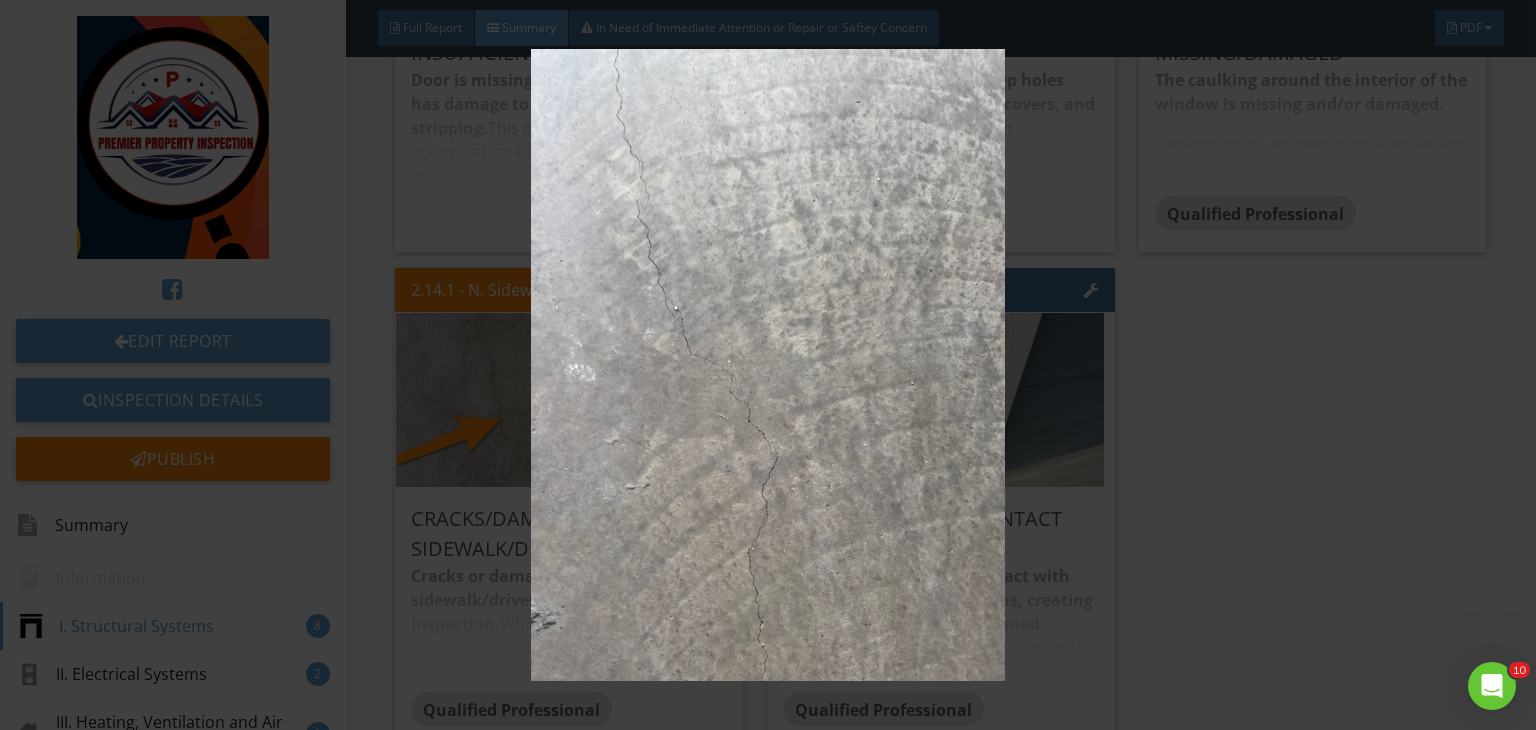 click at bounding box center [768, 365] 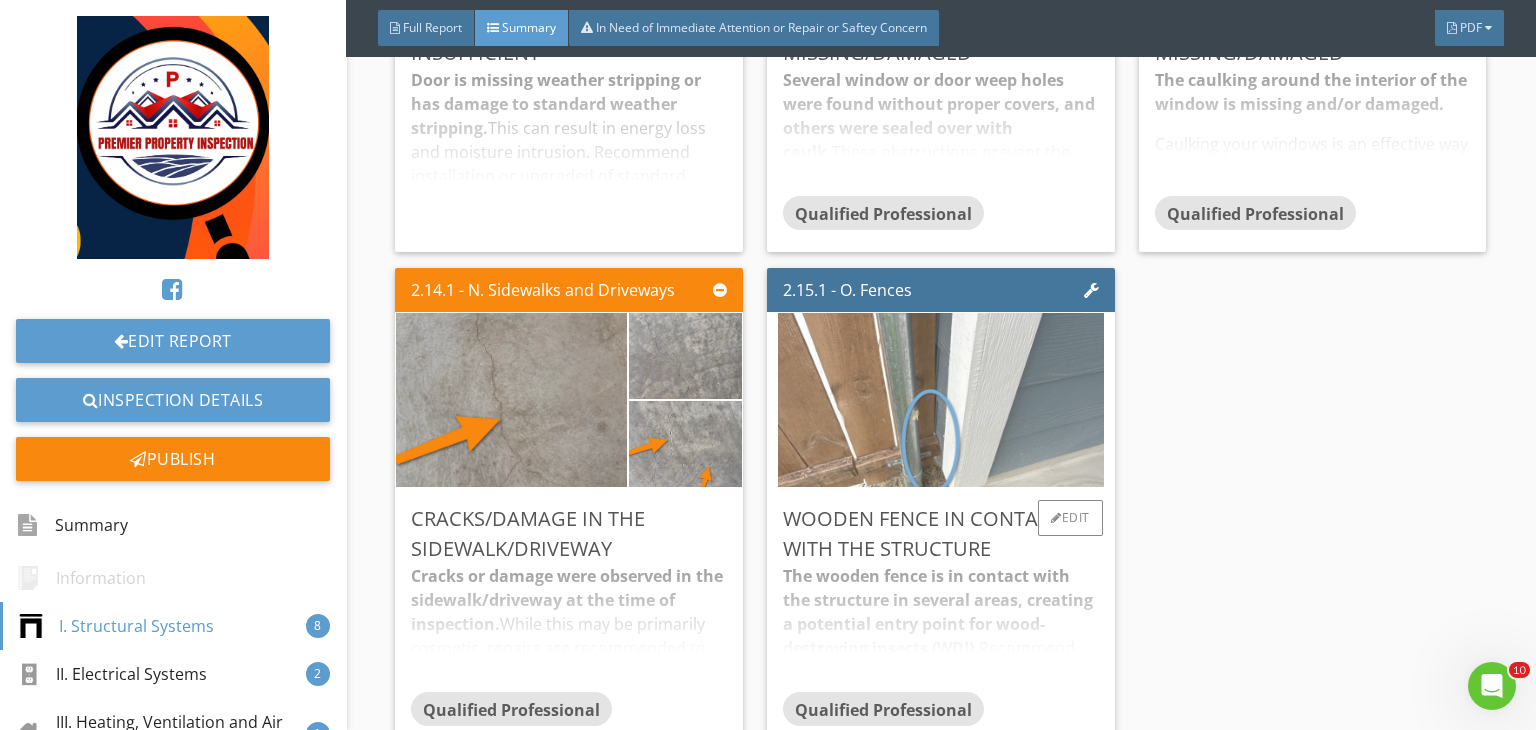 click at bounding box center [941, 400] 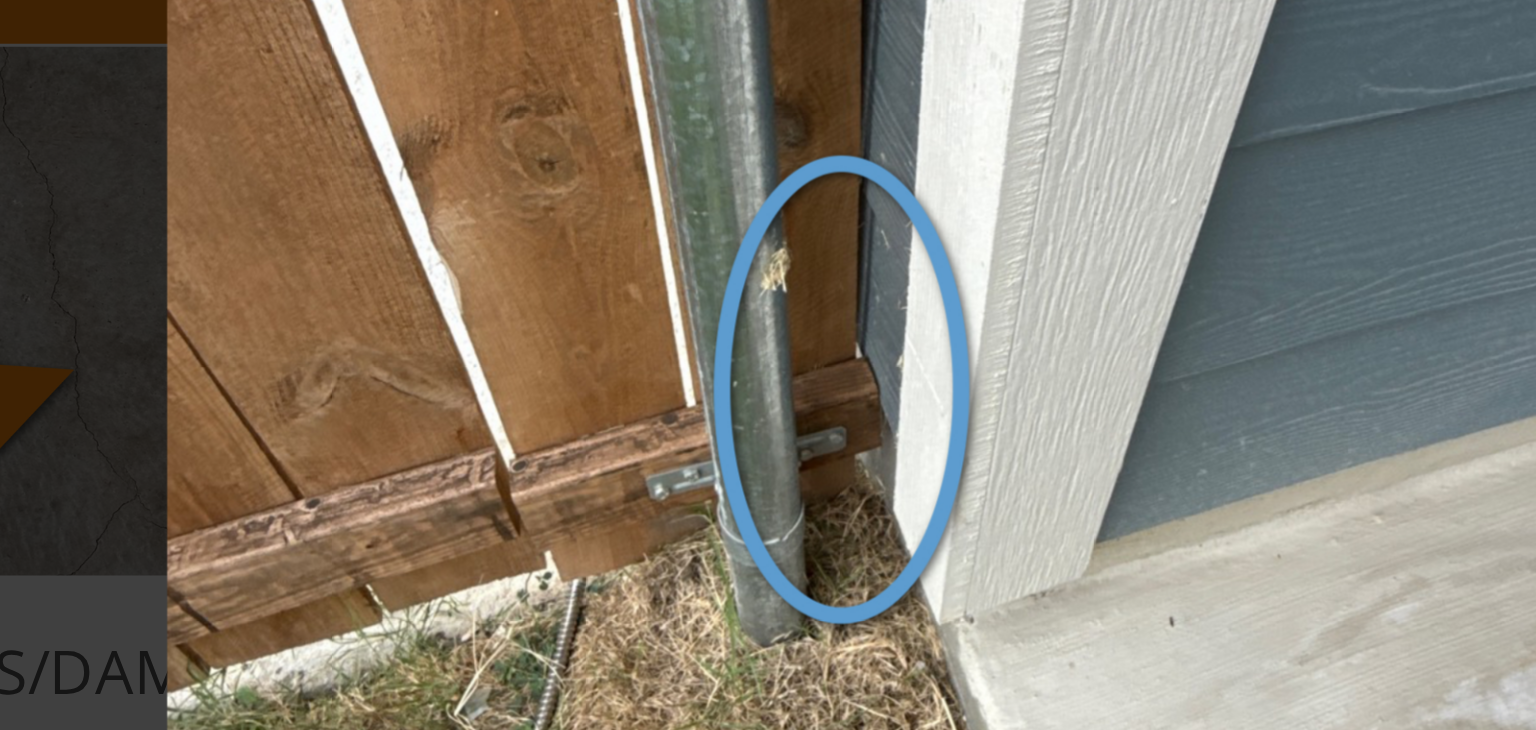 click at bounding box center [768, 365] 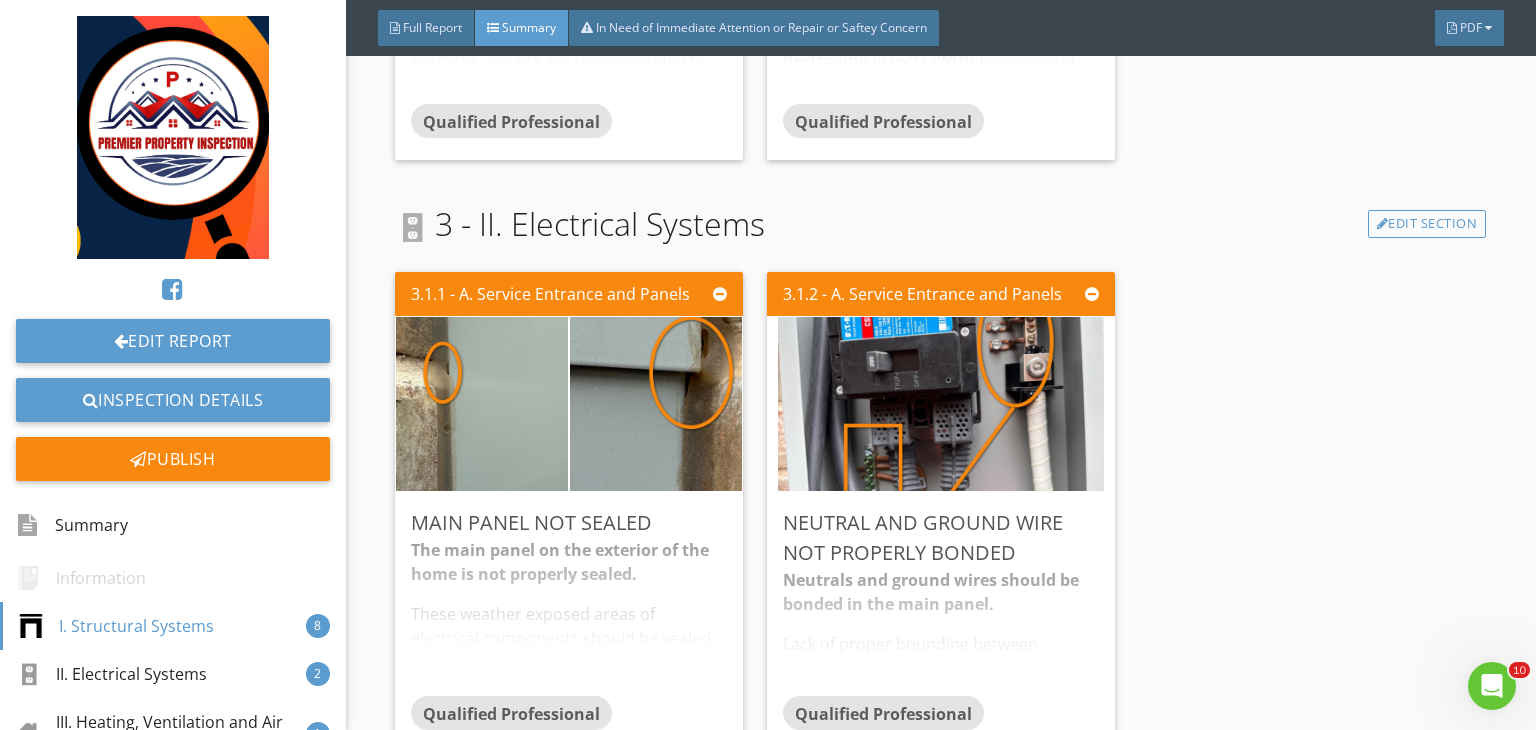 scroll, scrollTop: 1896, scrollLeft: 0, axis: vertical 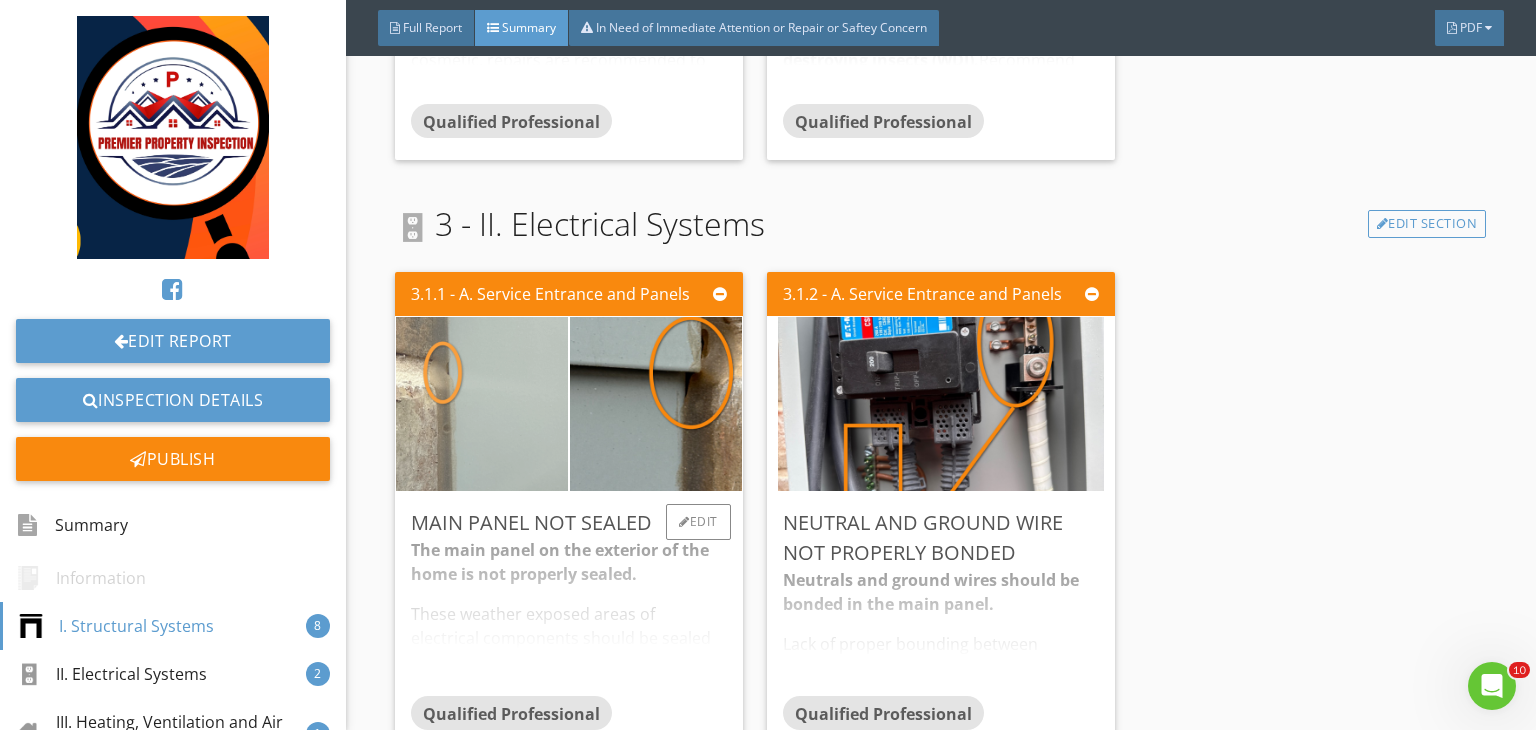 click at bounding box center [482, 404] 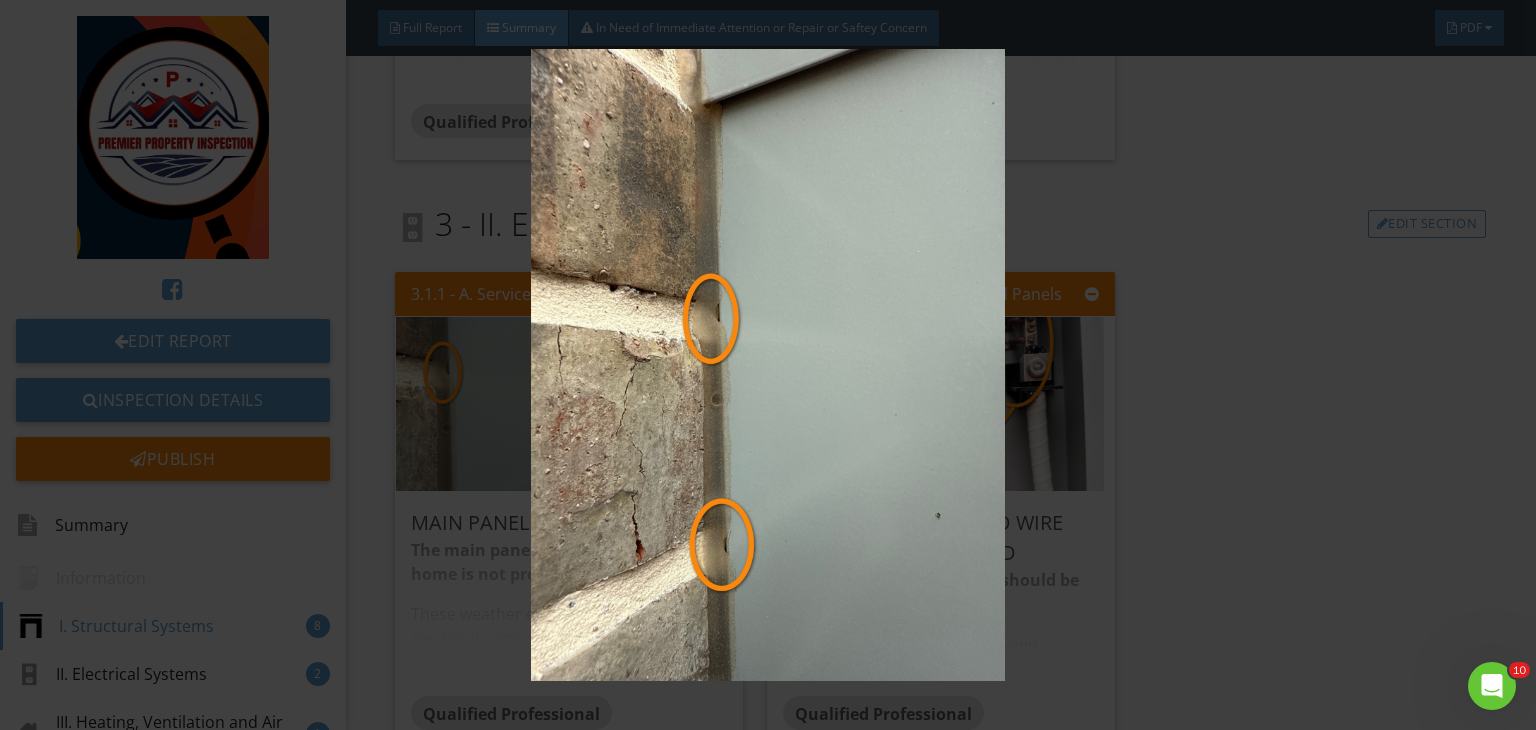 click at bounding box center [768, 365] 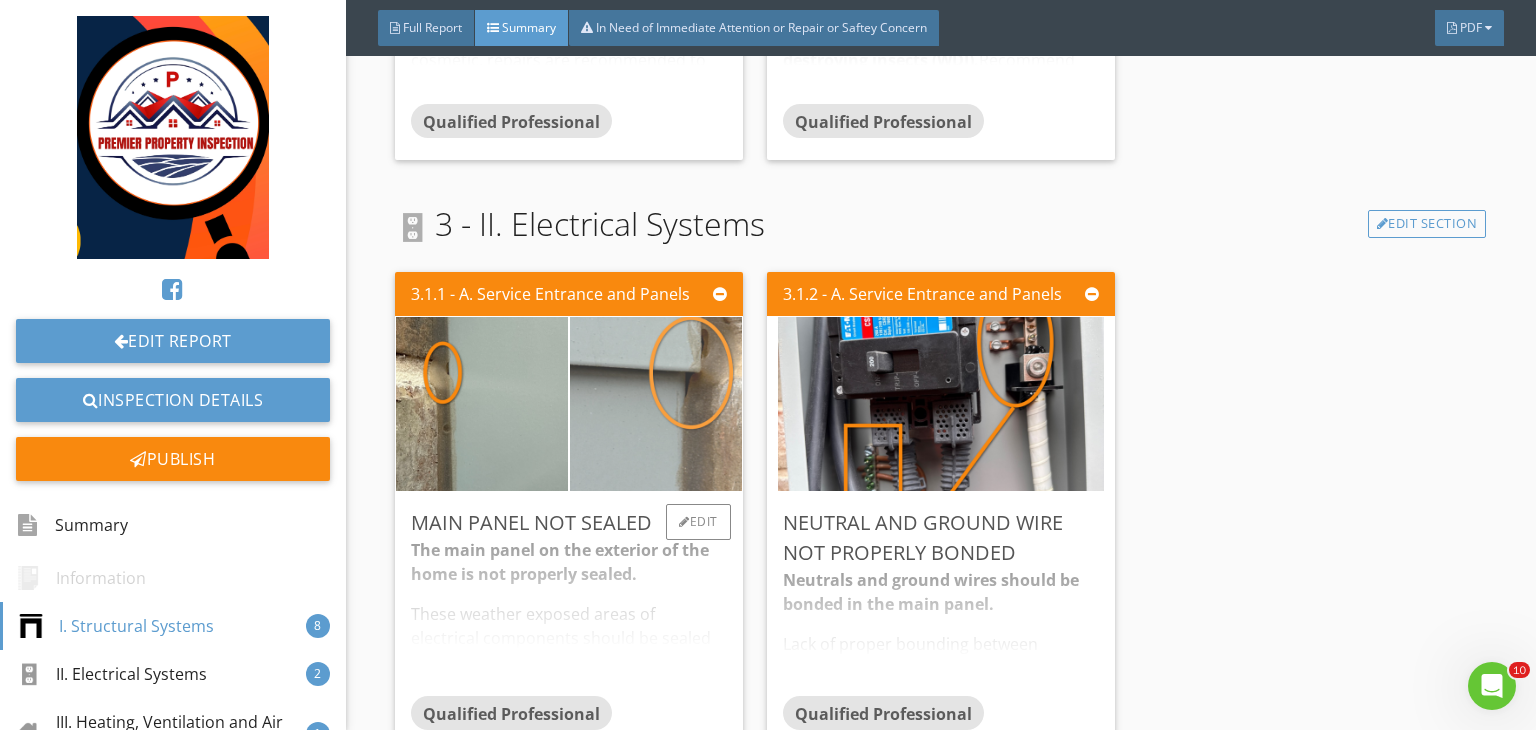 click at bounding box center [656, 404] 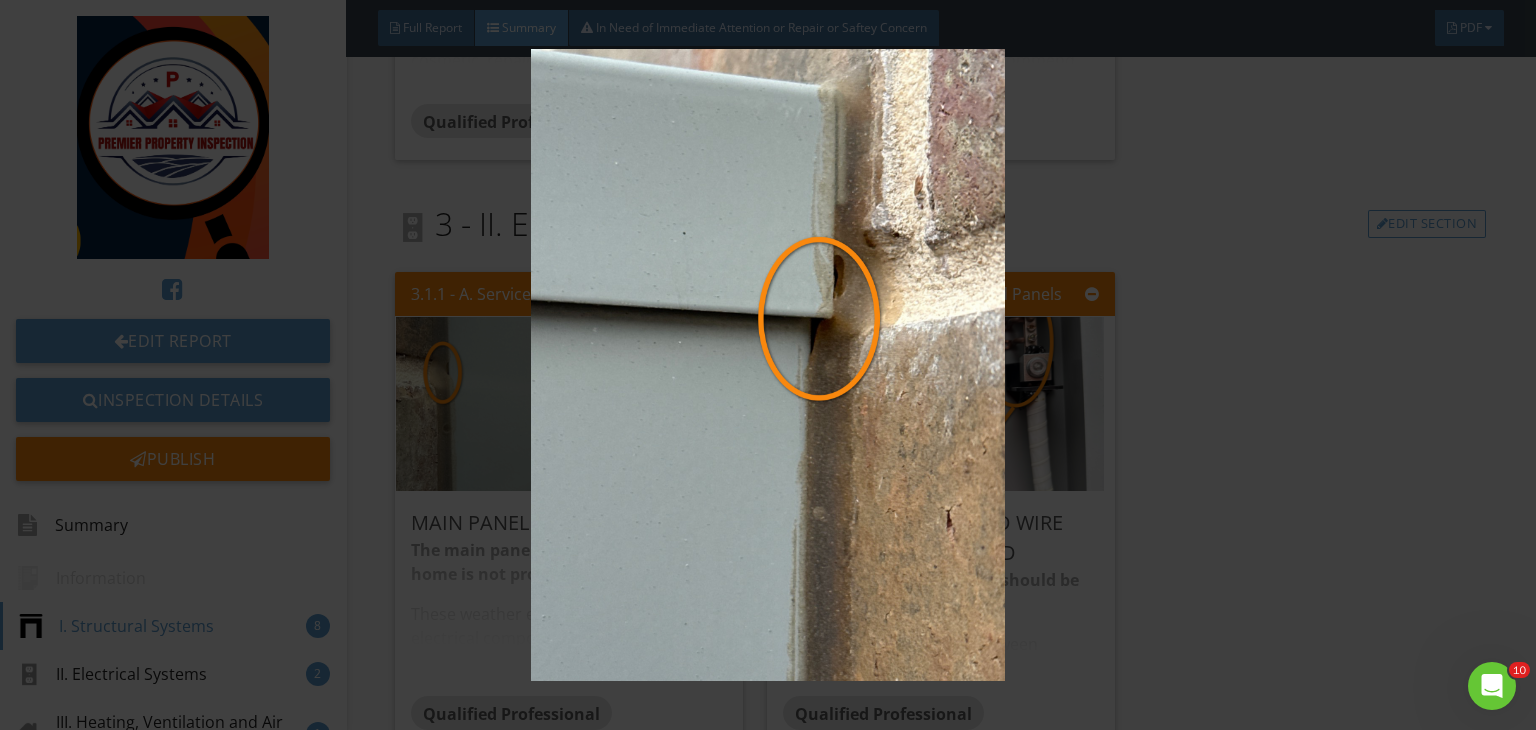 click at bounding box center (768, 365) 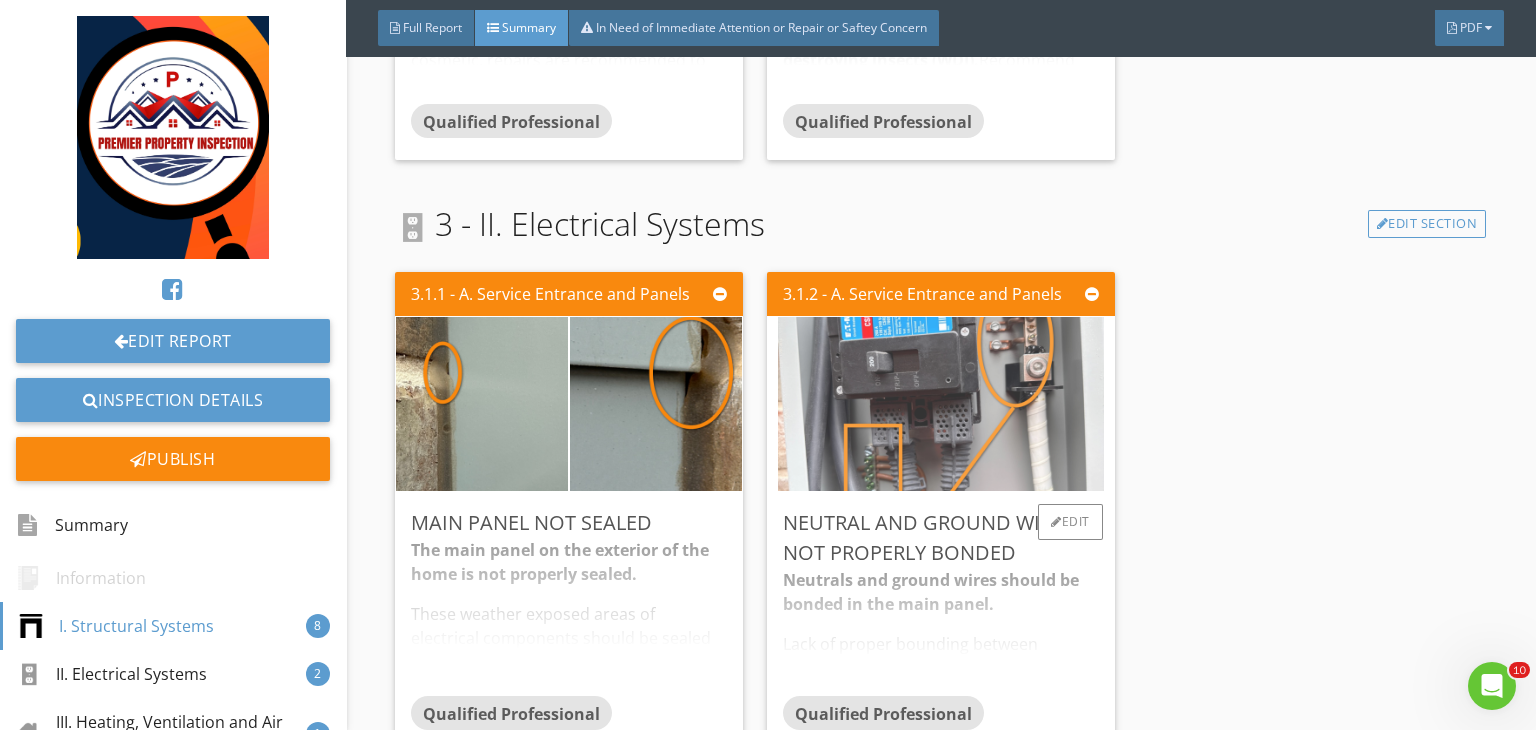 click at bounding box center (941, 404) 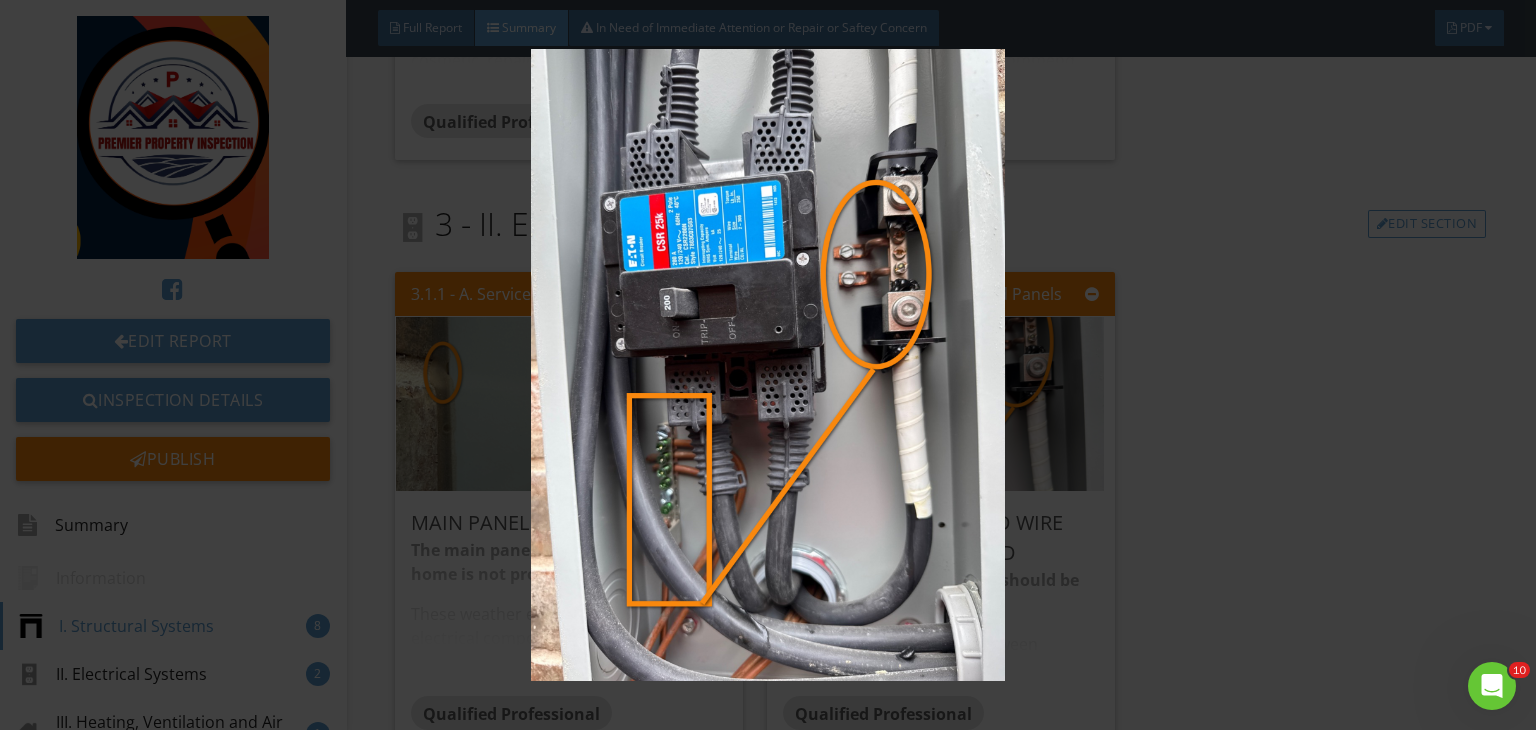 click at bounding box center [768, 365] 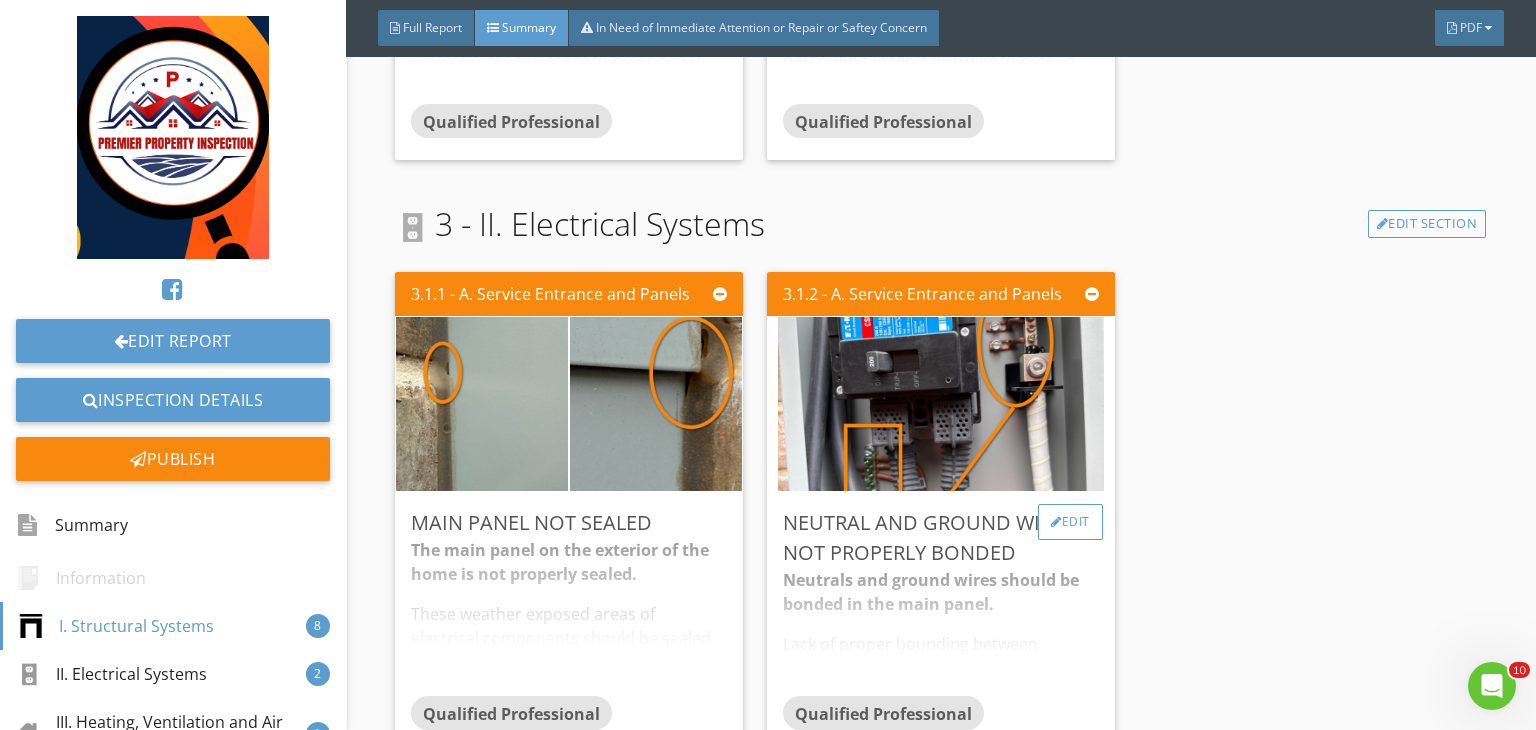 click on "Edit" at bounding box center [1070, 522] 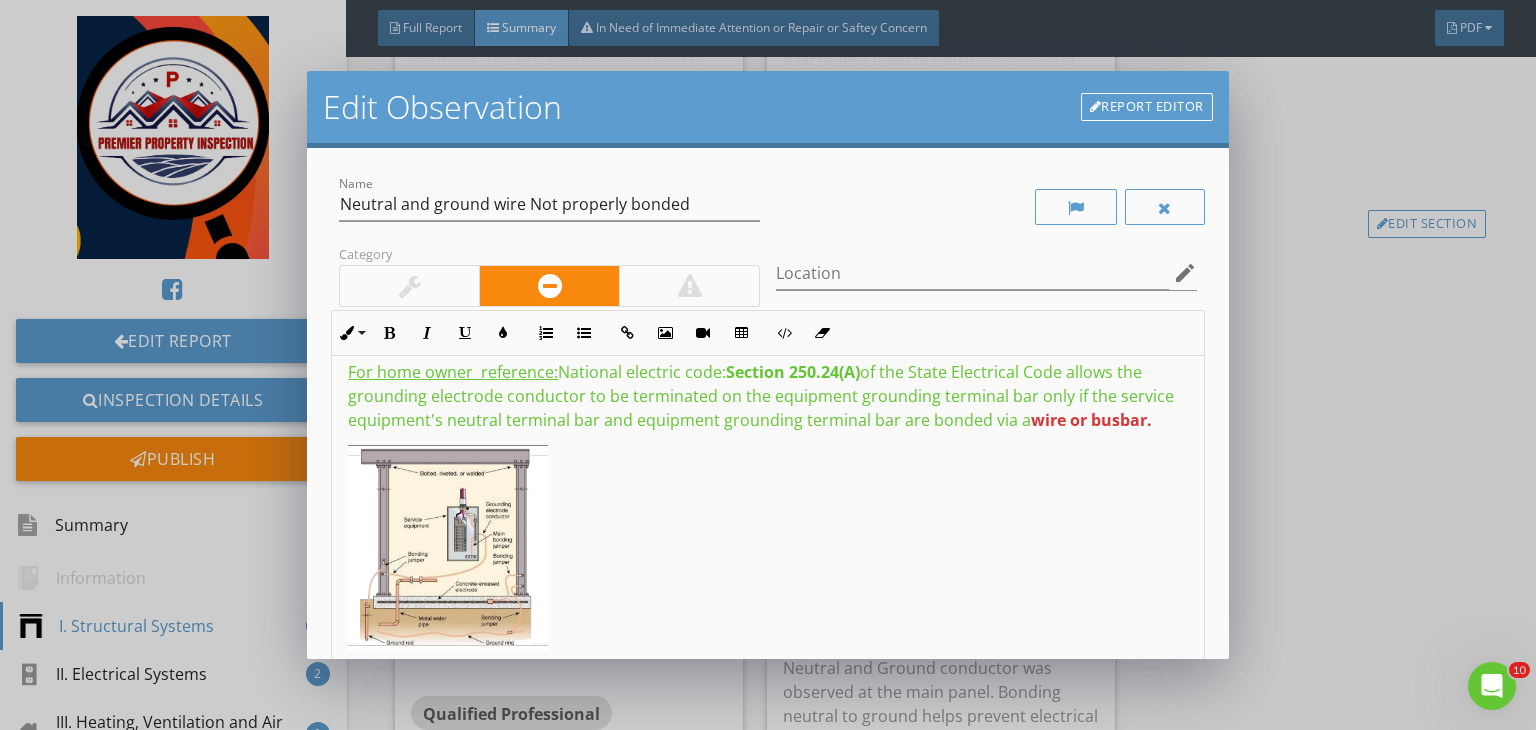 scroll, scrollTop: 196, scrollLeft: 0, axis: vertical 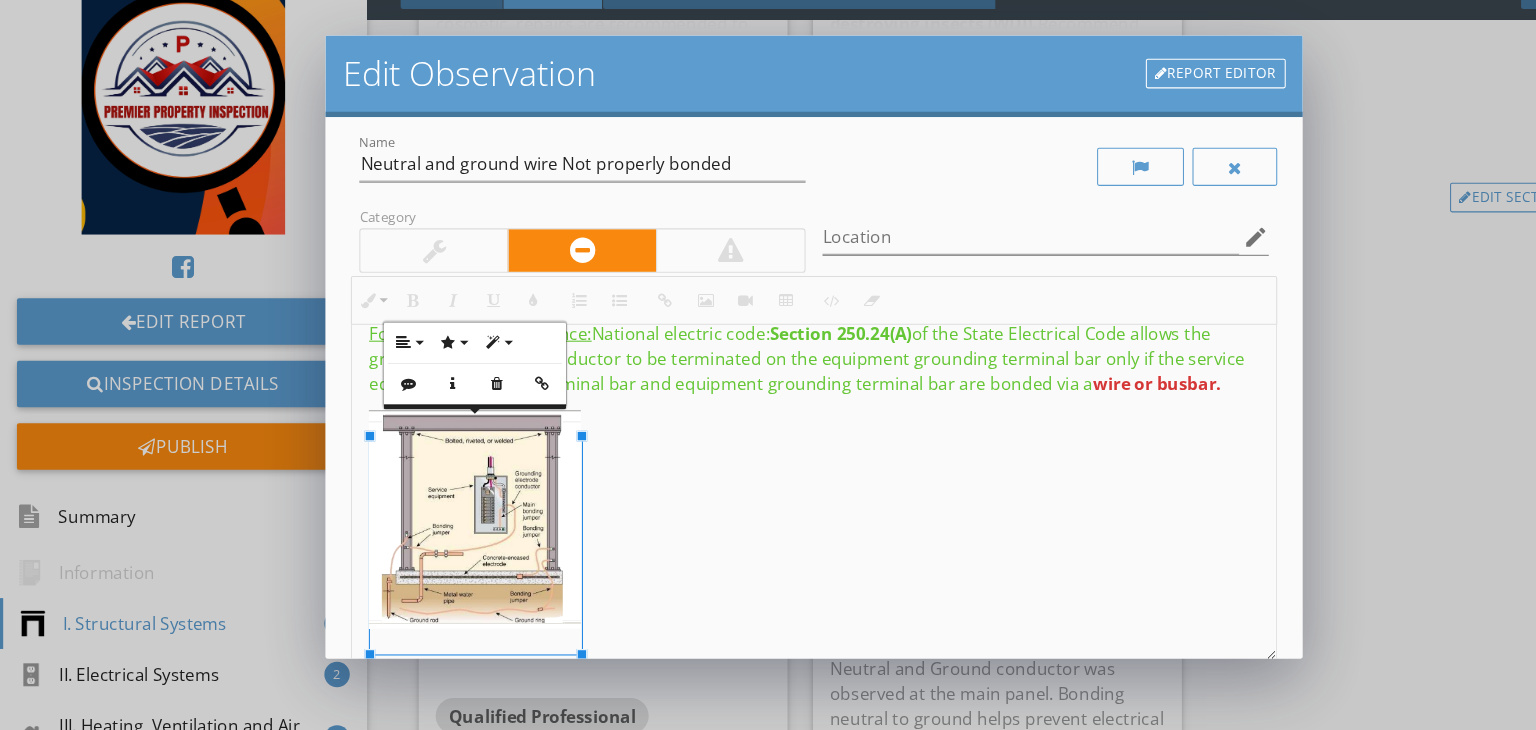 click on "Neutrals and ground wires should be bonded in the main panel. Lack of proper bounding between Neutral and Ground conductor was observed at the main panel. Bonding neutral to ground helps prevent electrical shocks by providing a safe return path for fault current. This is a safety issue that needs to be corrected. A qualified licensed electrical contractor should perform repairs that involve wiring. For home owner  reference:  National electric code:  Section 250.24(A)  of the State Electrical Code allows the grounding electrode conductor to be terminated on the equipment grounding terminal bar only if the service equipment's neutral terminal bar and equipment grounding terminal bar are bonded via a  wire or busbar." at bounding box center (768, 408) 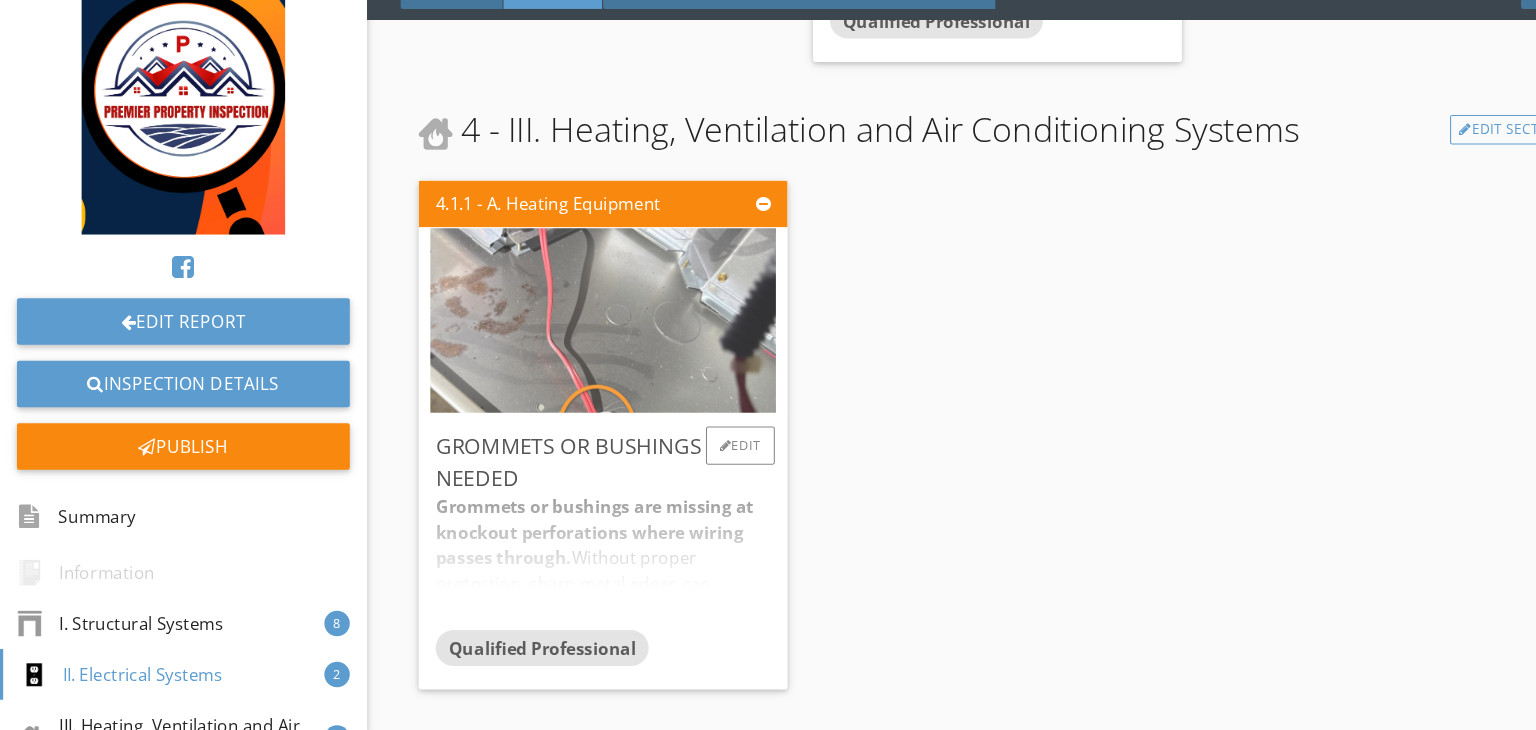 scroll, scrollTop: 3234, scrollLeft: 0, axis: vertical 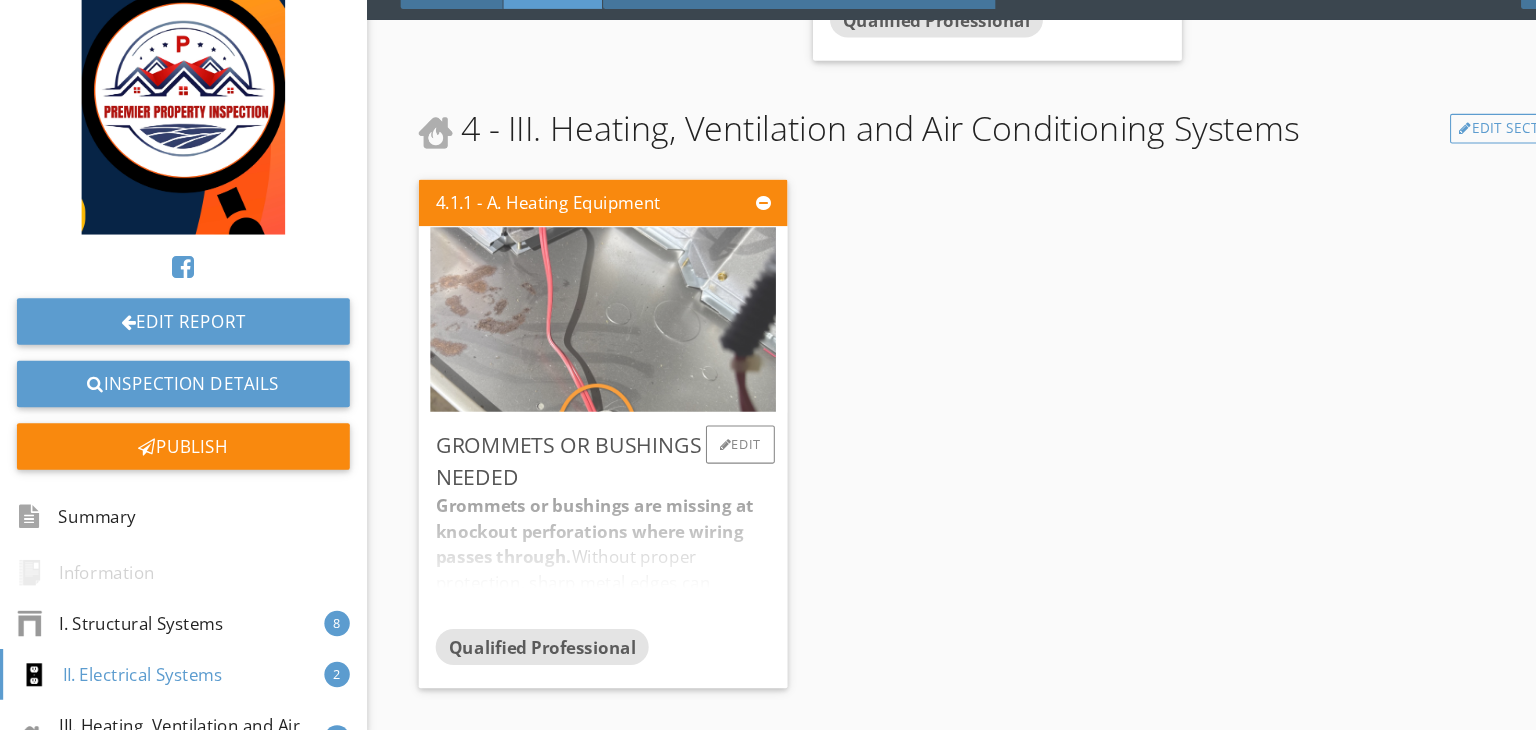 click at bounding box center (569, 339) 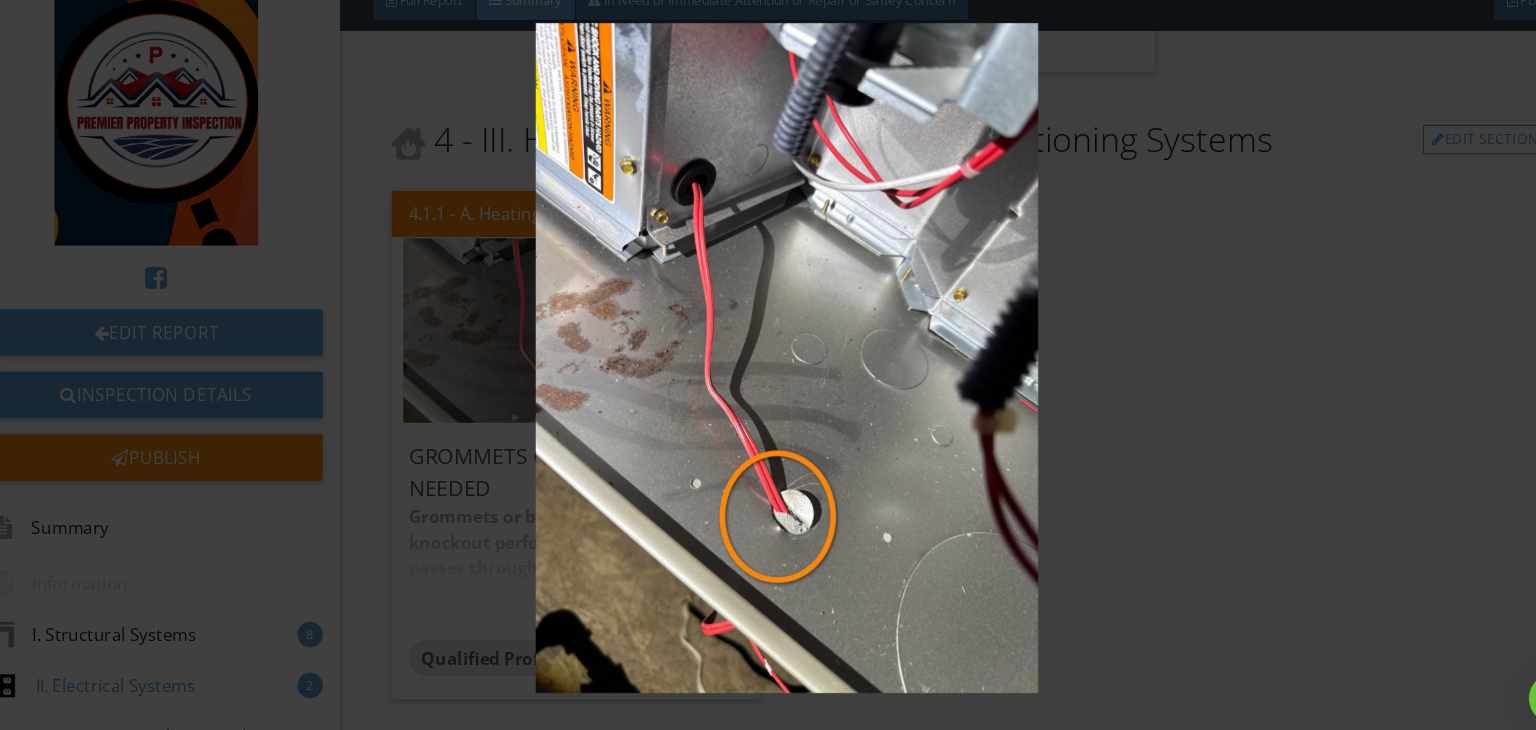 click at bounding box center [768, 365] 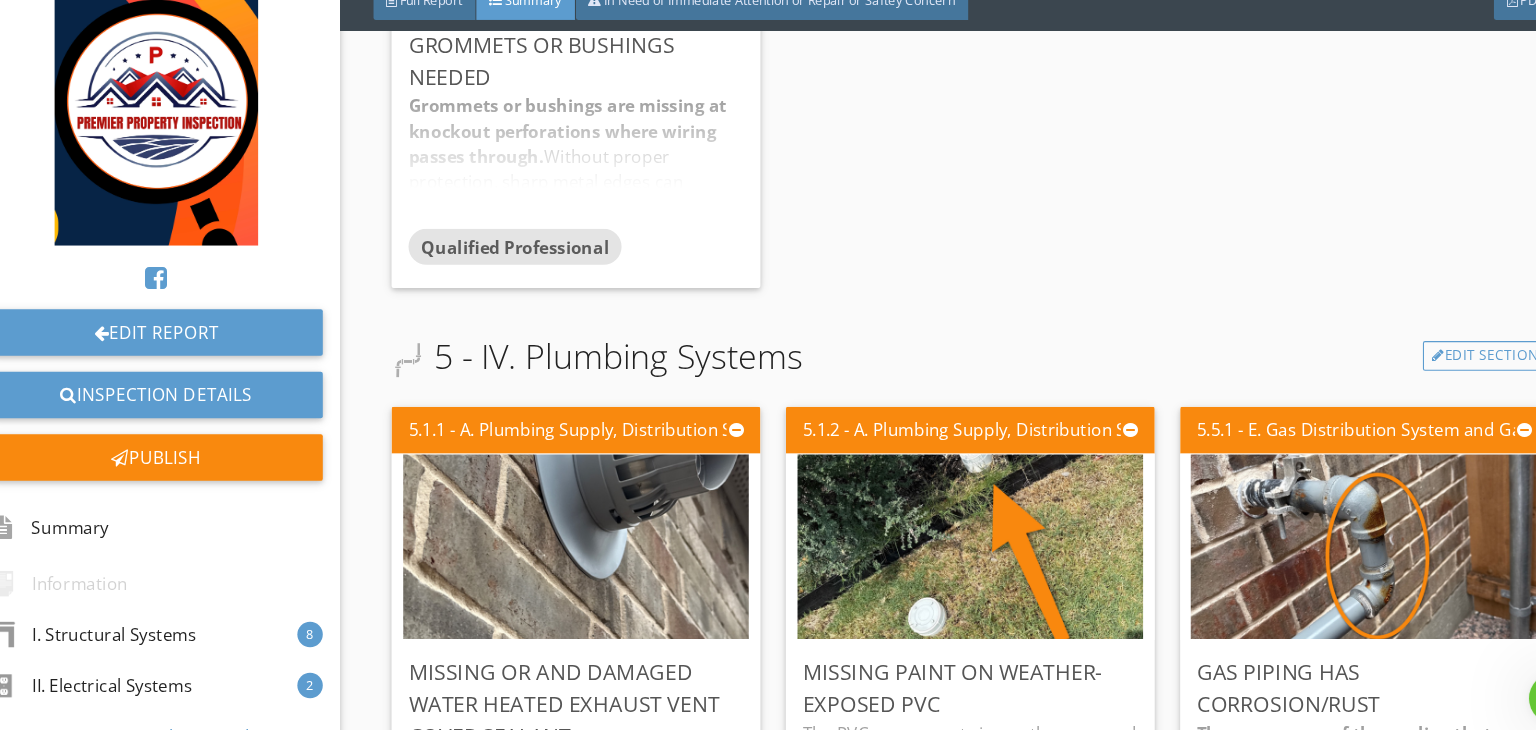 scroll, scrollTop: 3680, scrollLeft: 0, axis: vertical 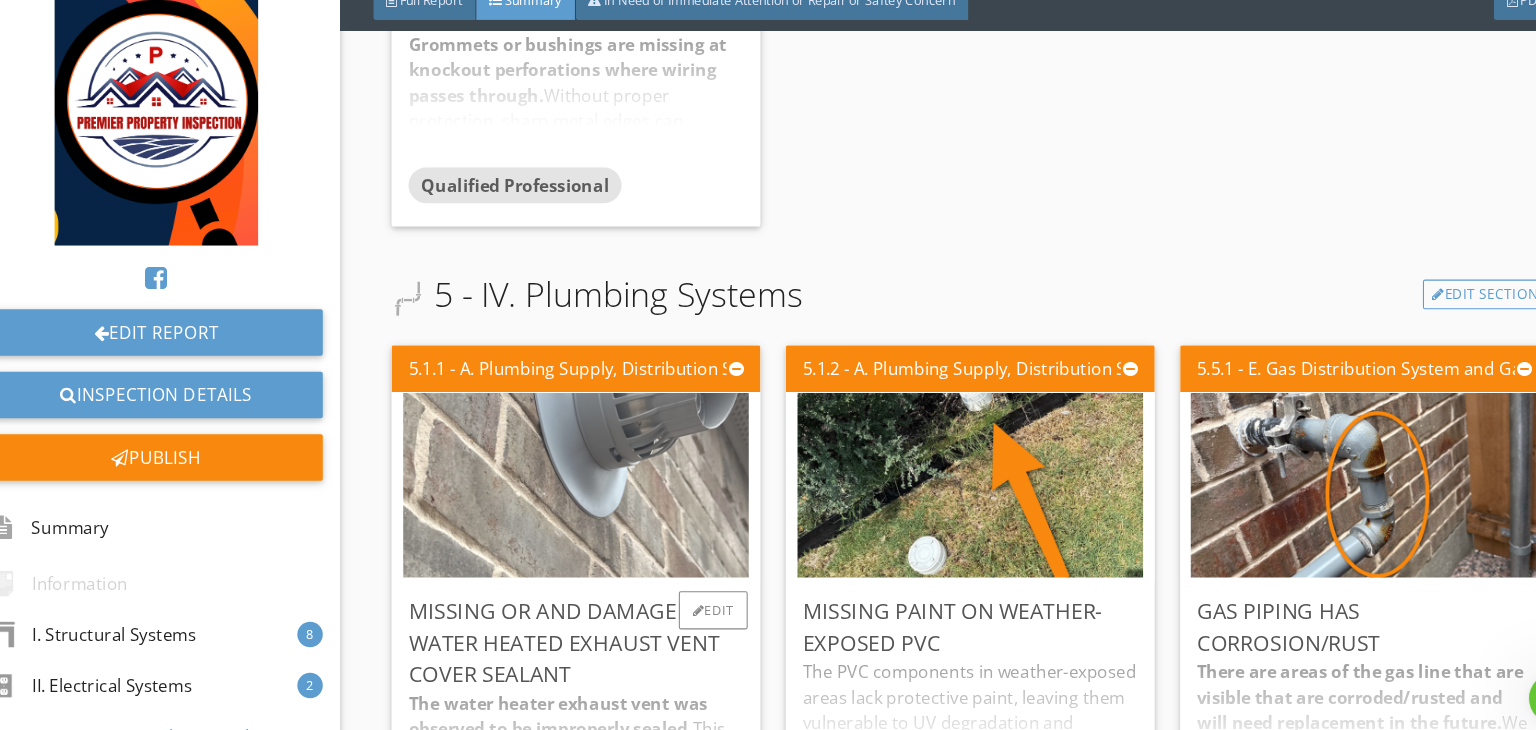 click at bounding box center (569, 485) 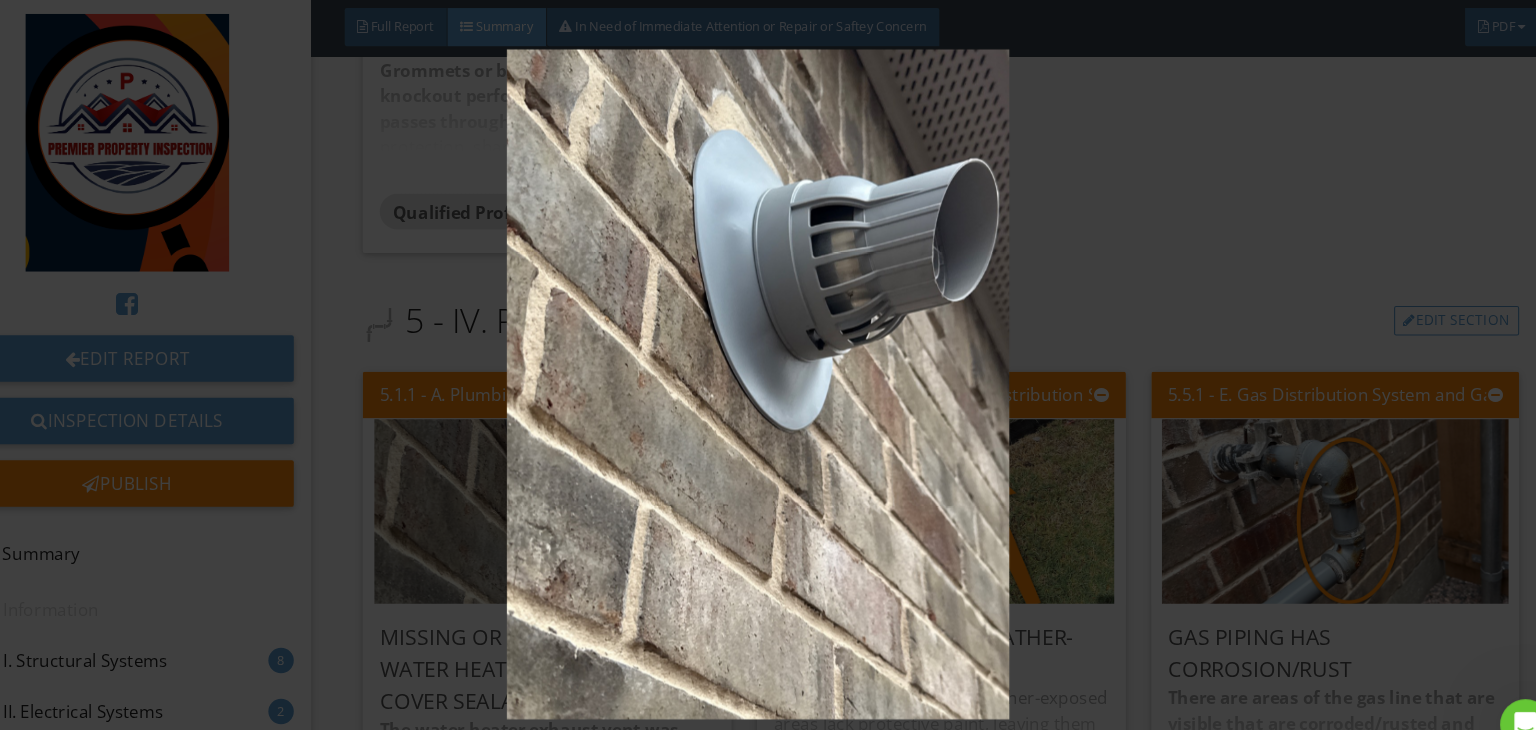 click at bounding box center (768, 365) 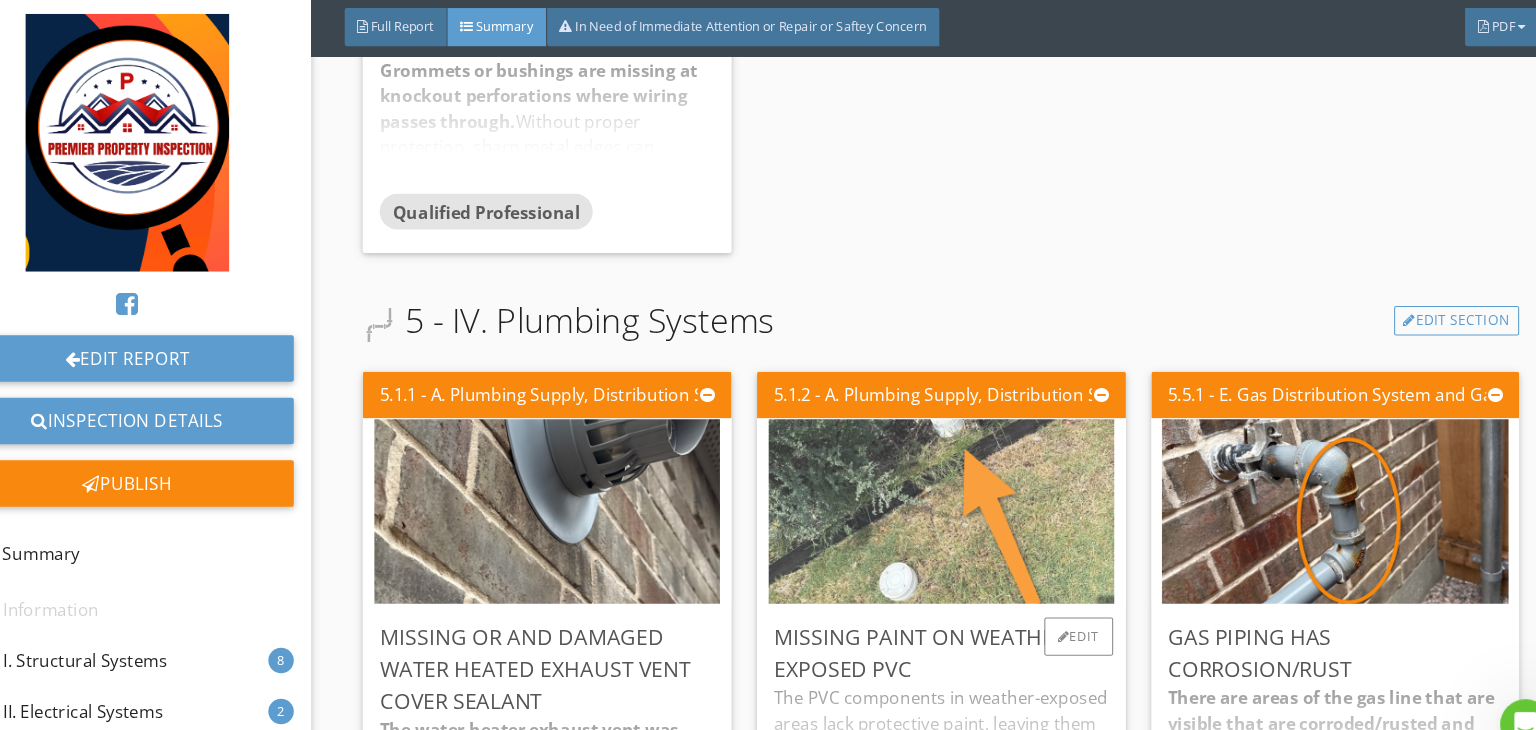 click at bounding box center [941, 485] 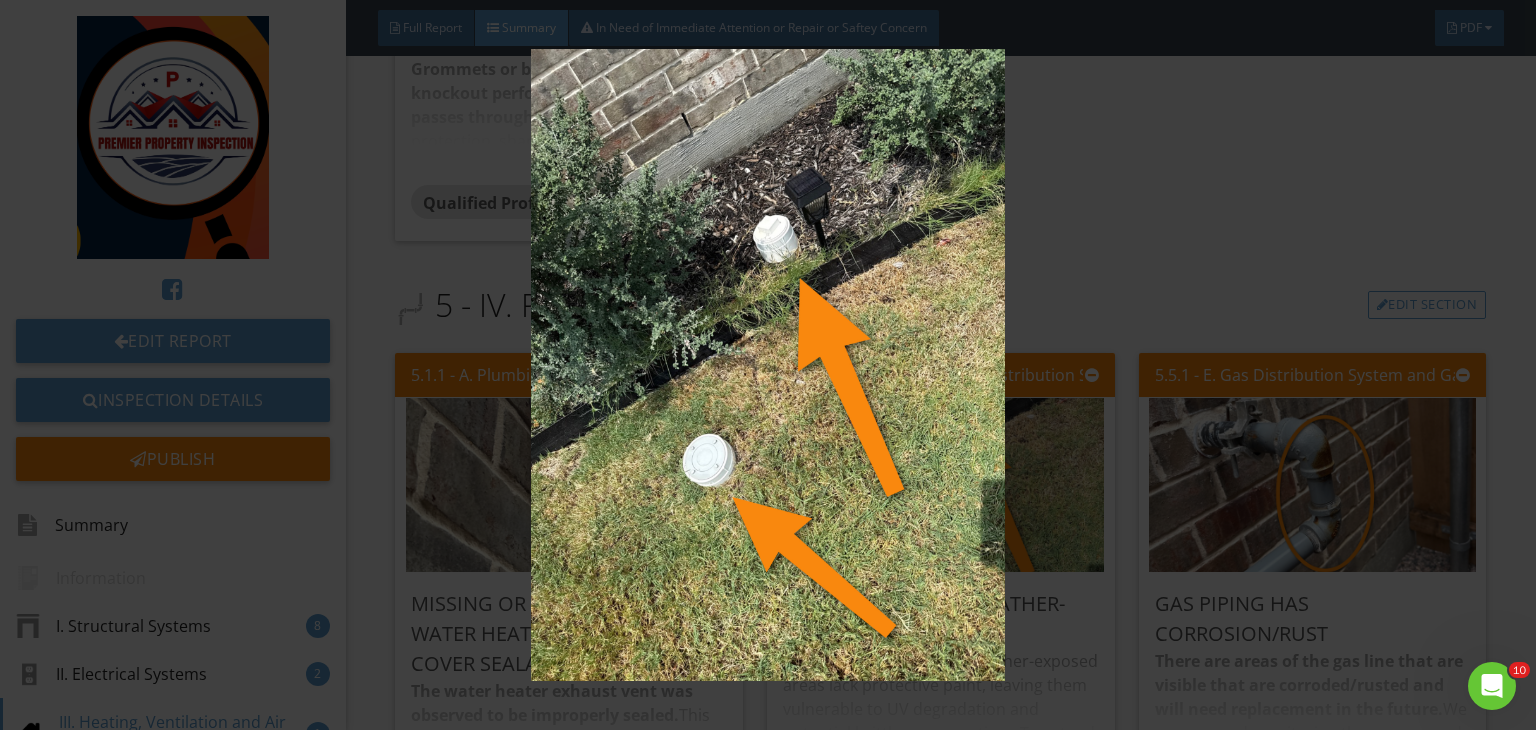 click at bounding box center (768, 365) 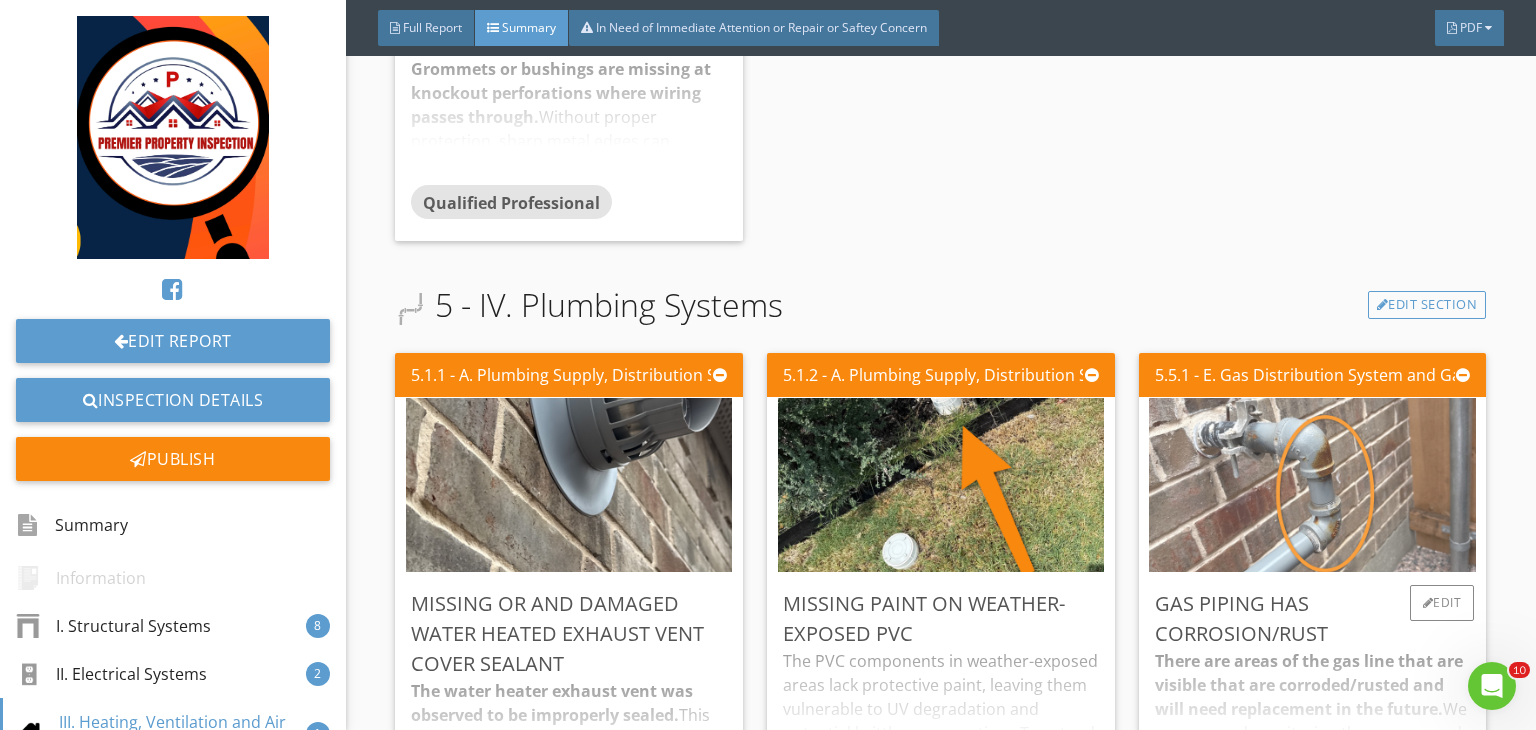click at bounding box center [1312, 485] 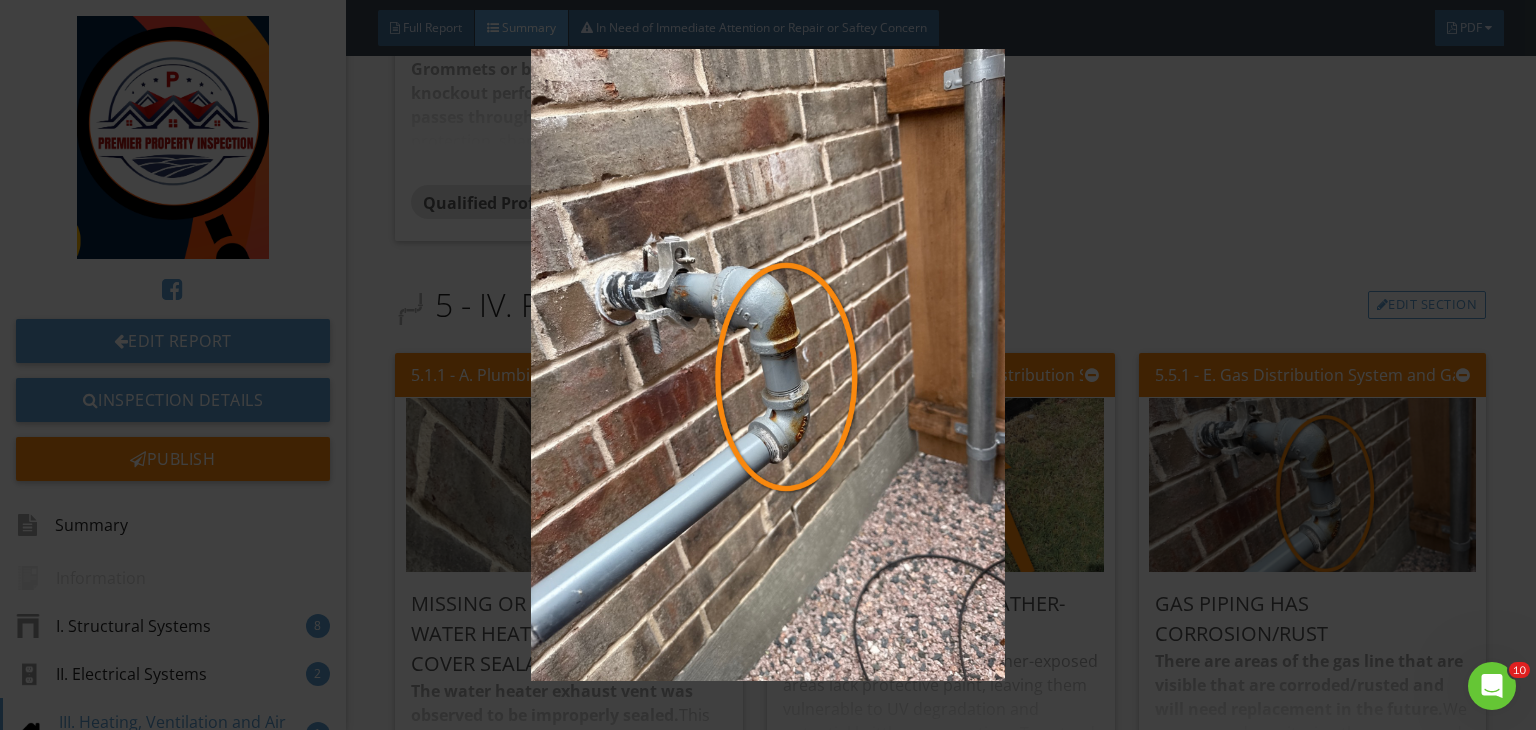 click at bounding box center [768, 365] 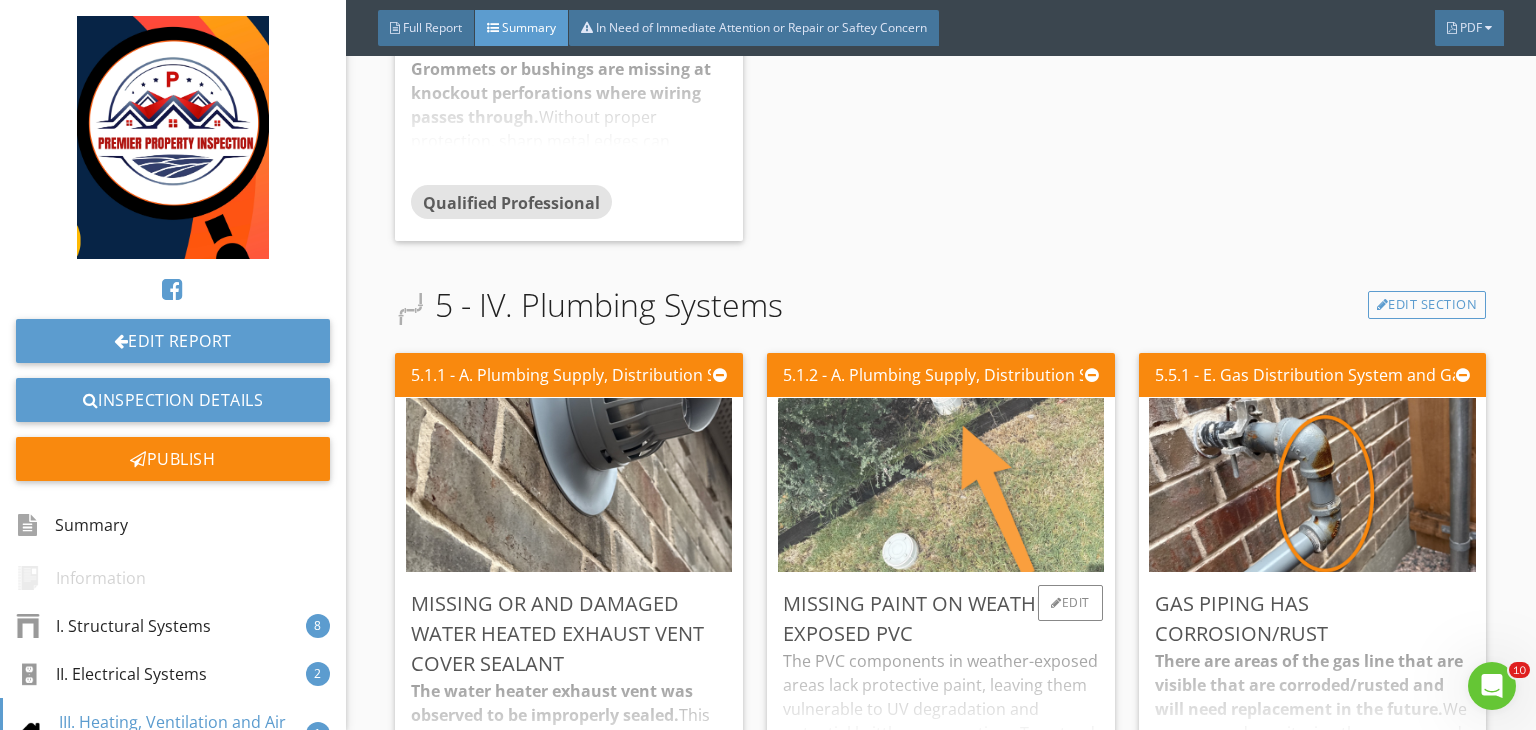 click at bounding box center (941, 485) 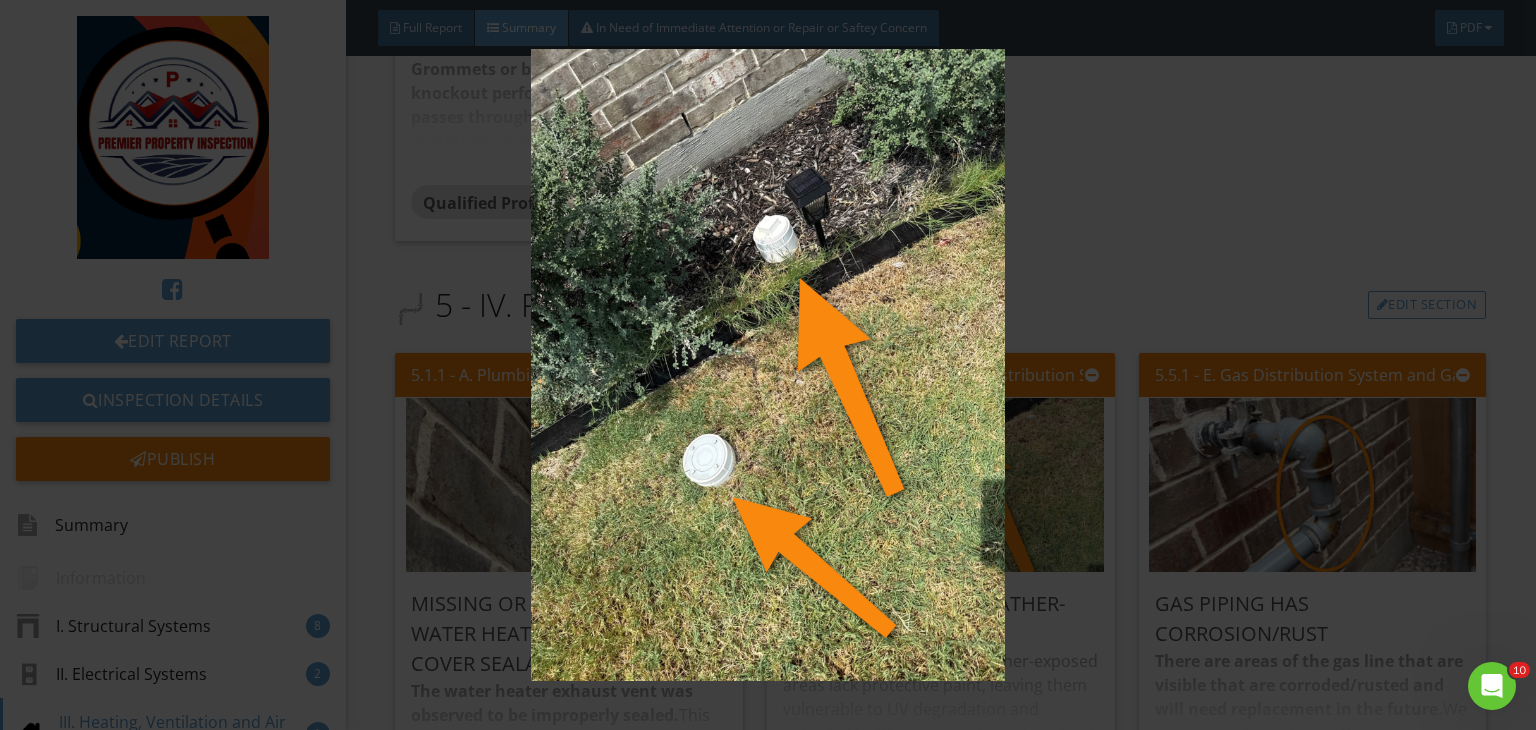 click at bounding box center [768, 365] 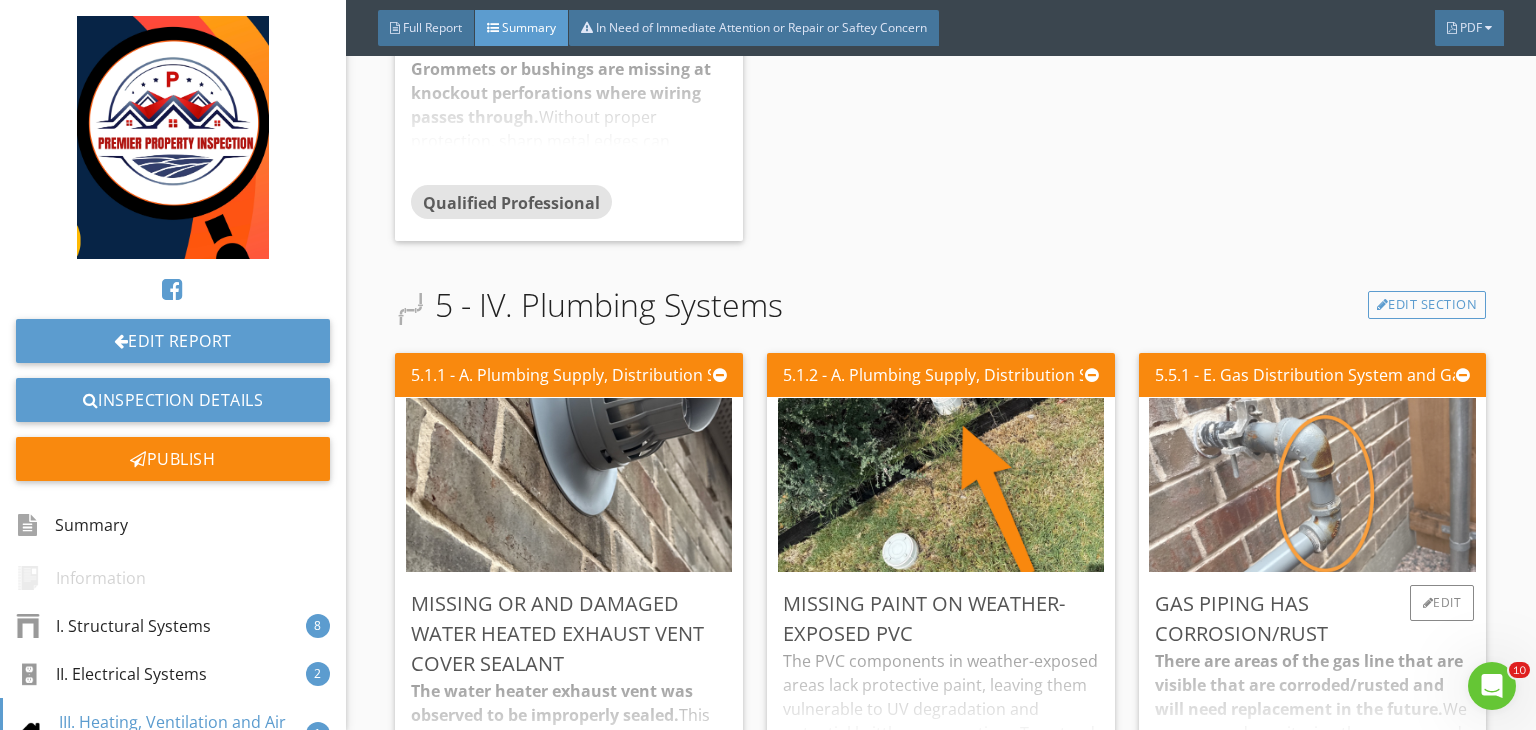click at bounding box center (1312, 485) 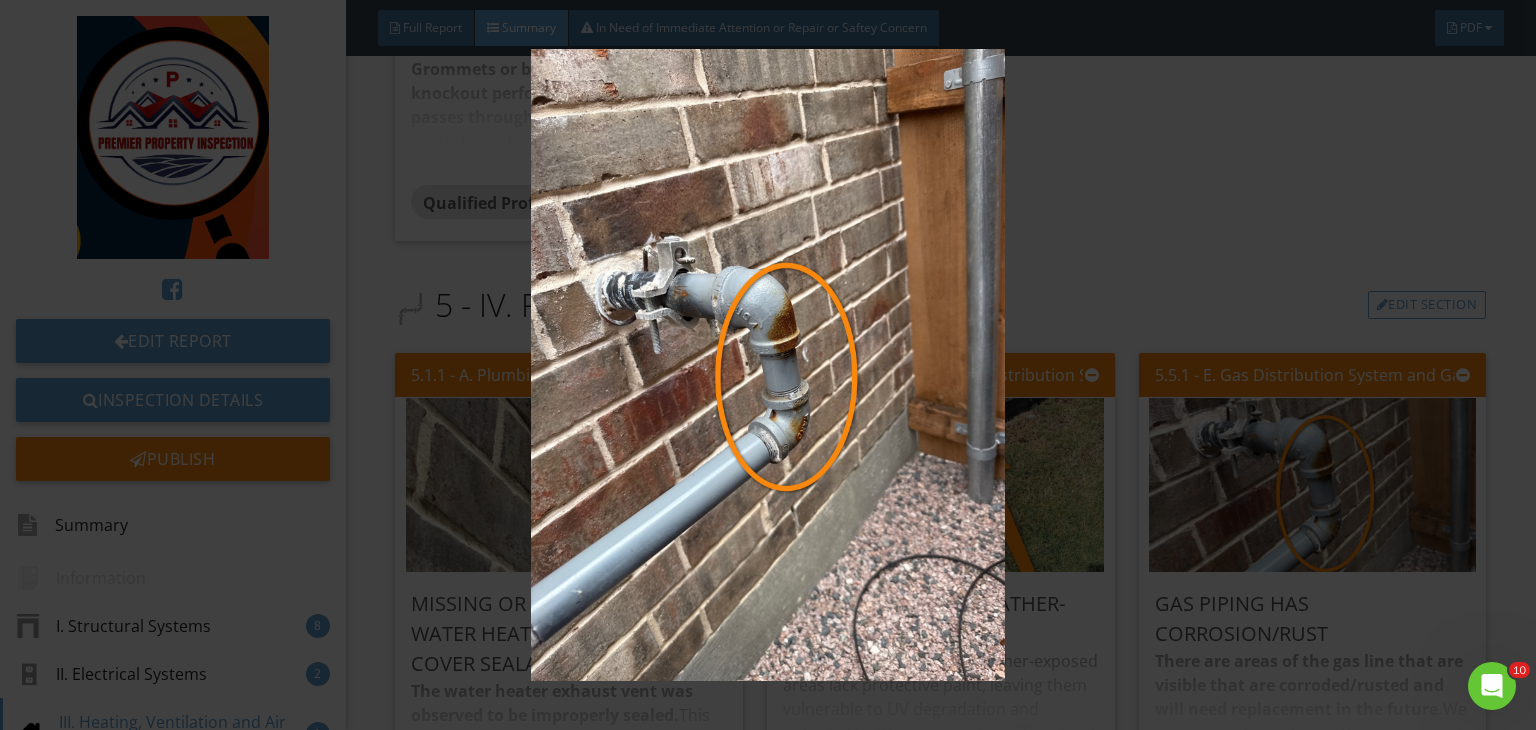 click at bounding box center [768, 365] 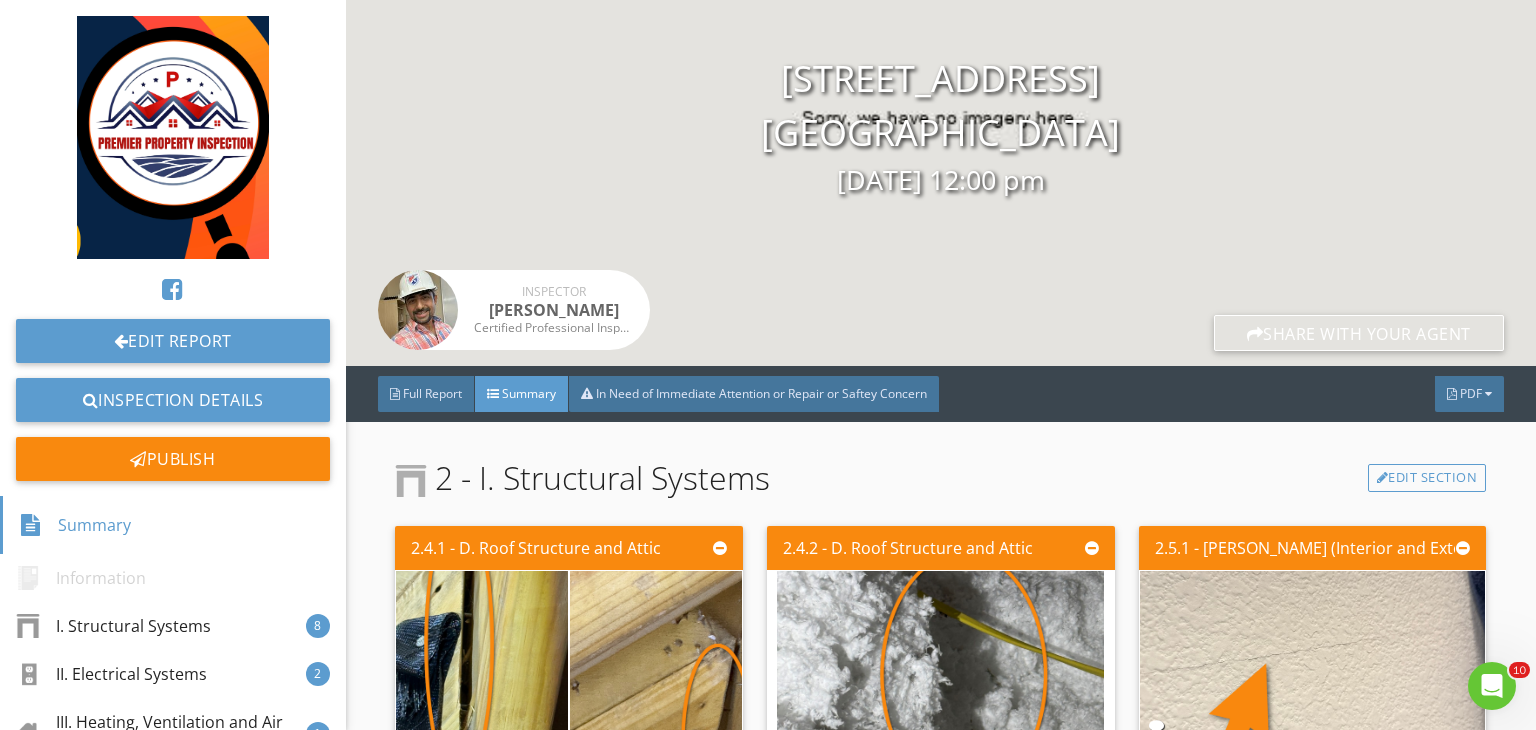 scroll, scrollTop: 116, scrollLeft: 0, axis: vertical 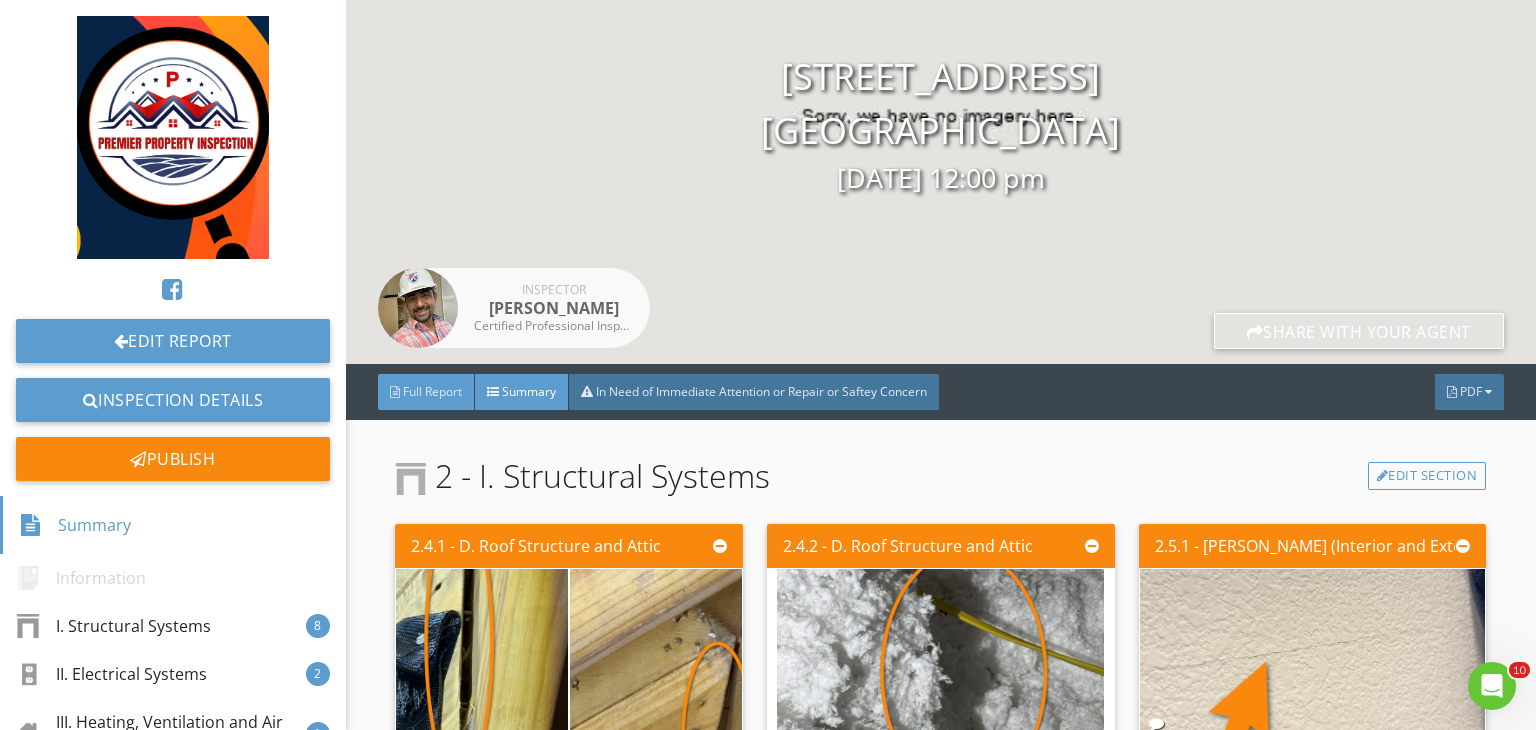 click on "Full Report" at bounding box center (426, 392) 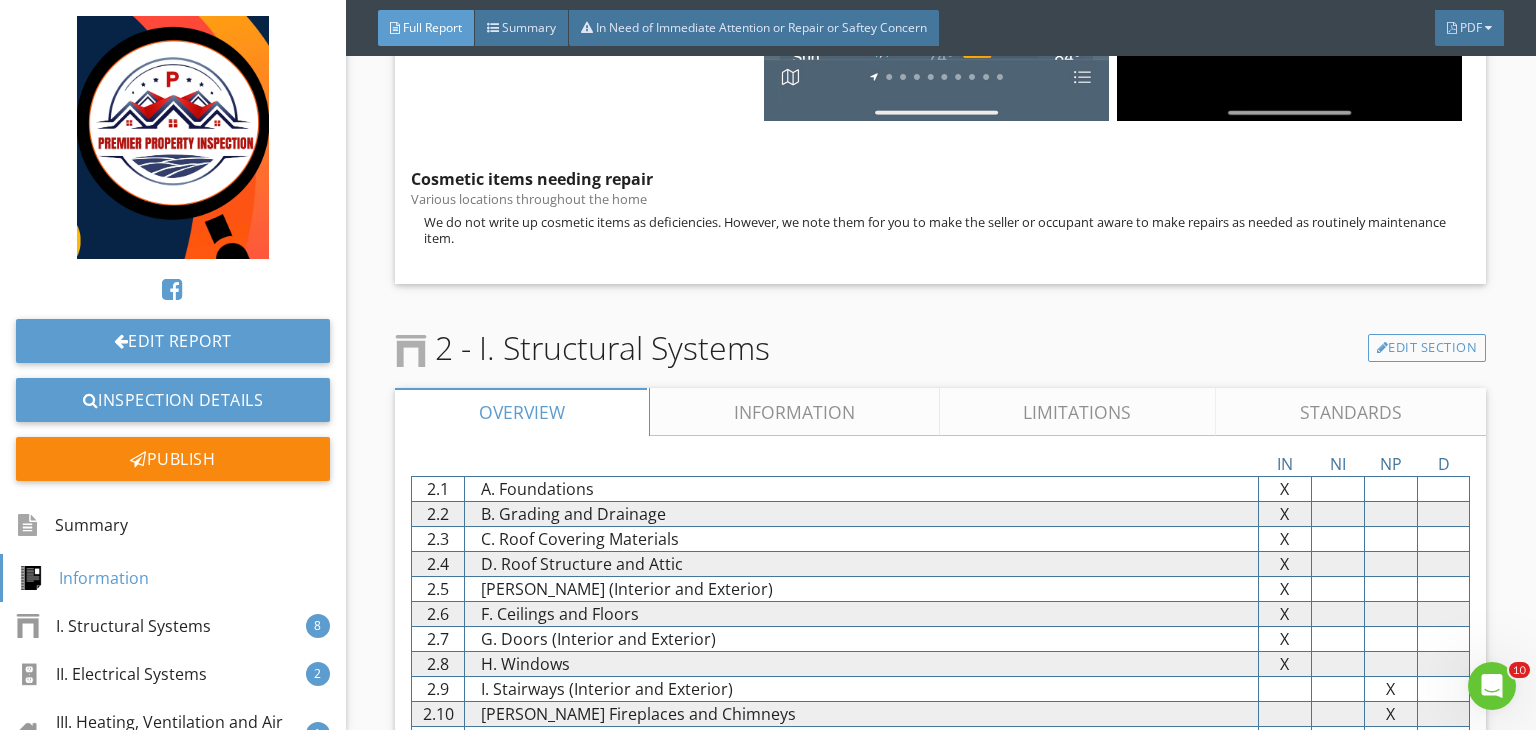 scroll, scrollTop: 1764, scrollLeft: 0, axis: vertical 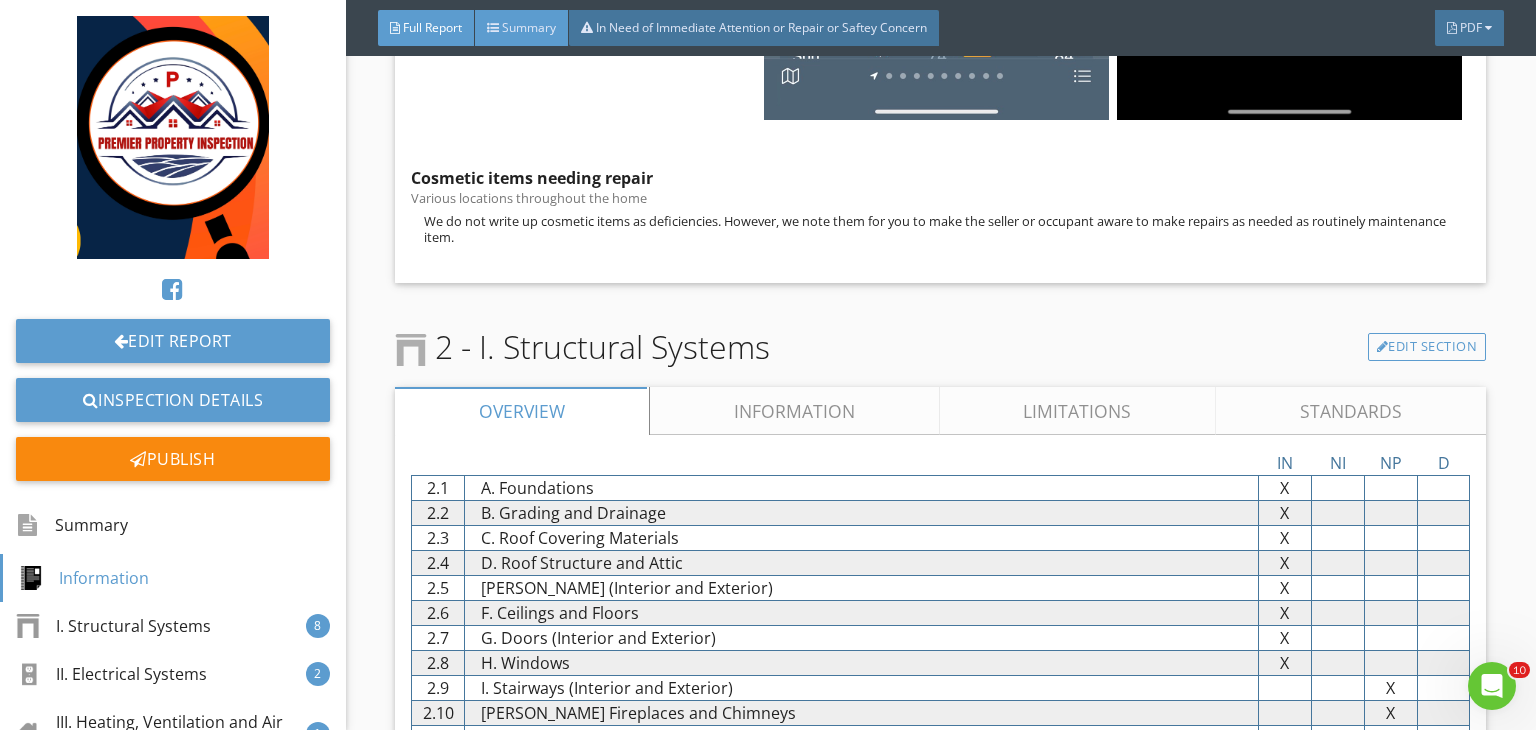 click on "Summary" at bounding box center (529, 27) 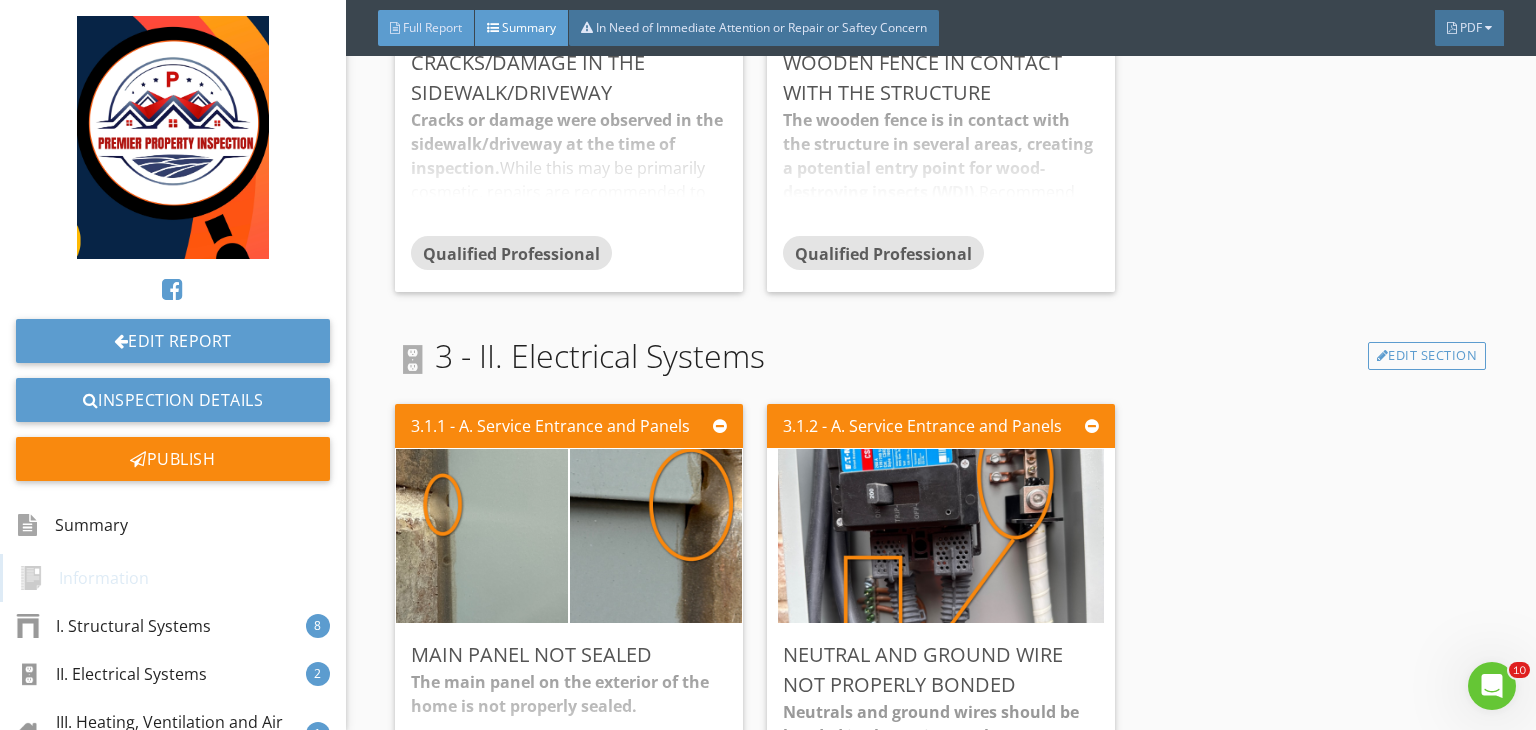 click on "Full Report" at bounding box center (432, 27) 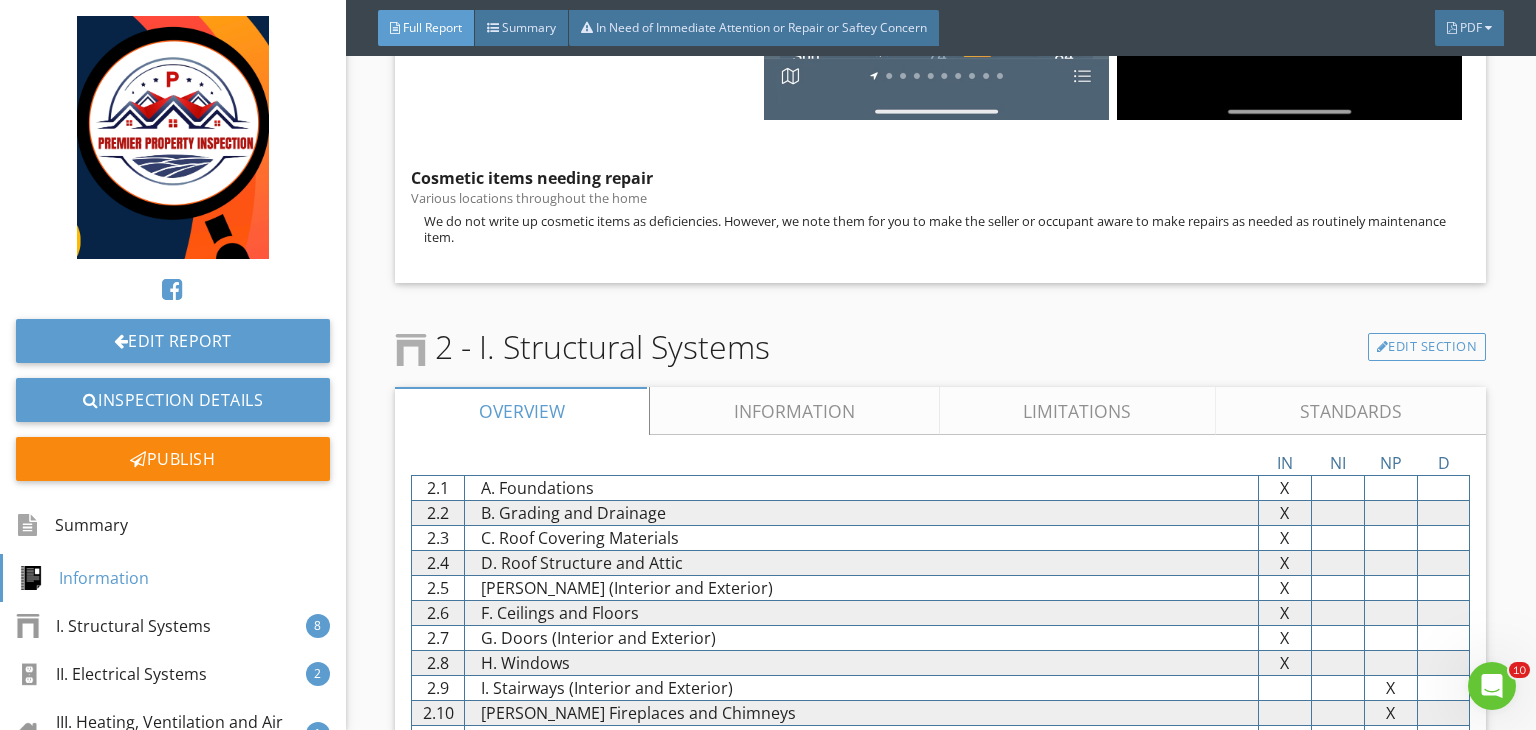 click on "Information" at bounding box center (795, 411) 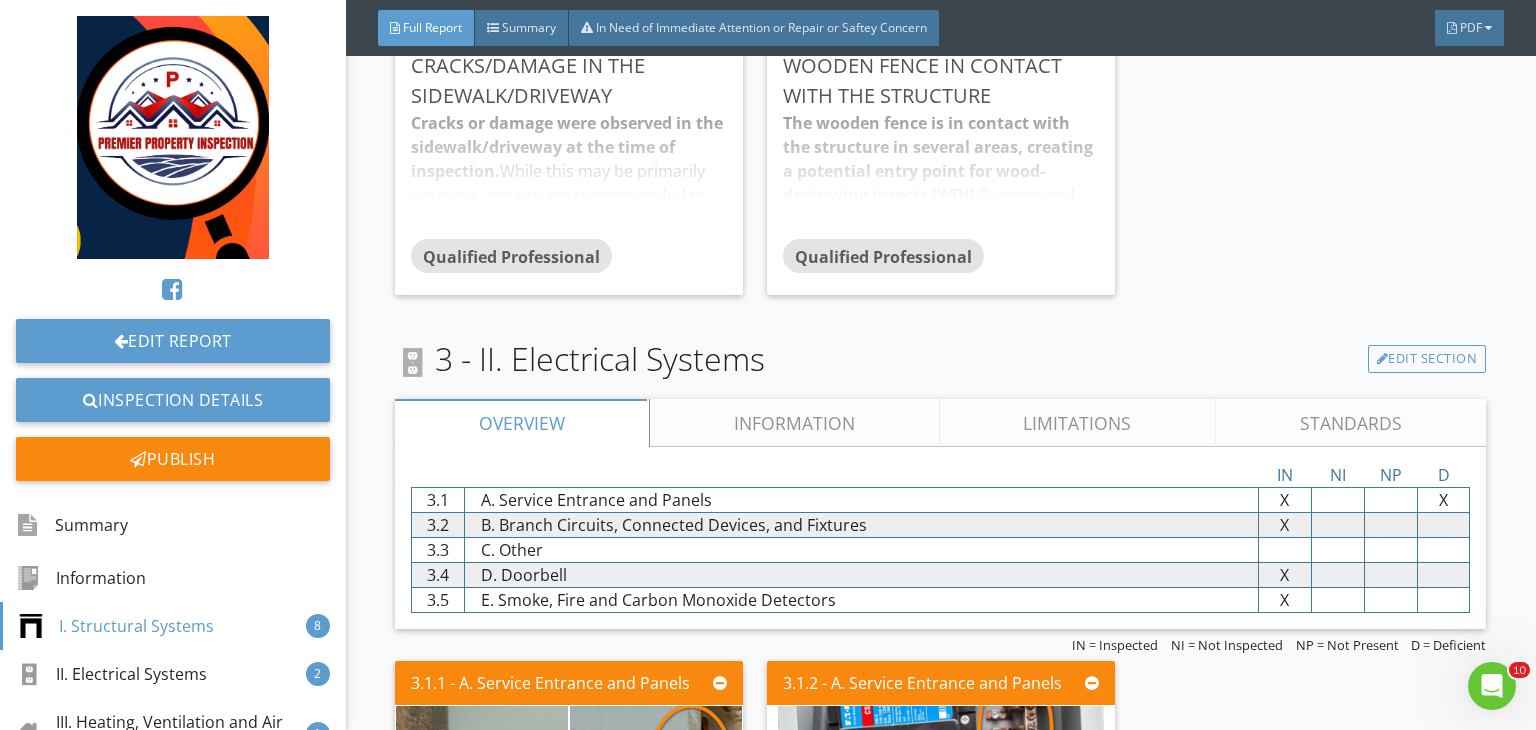 scroll, scrollTop: 19614, scrollLeft: 0, axis: vertical 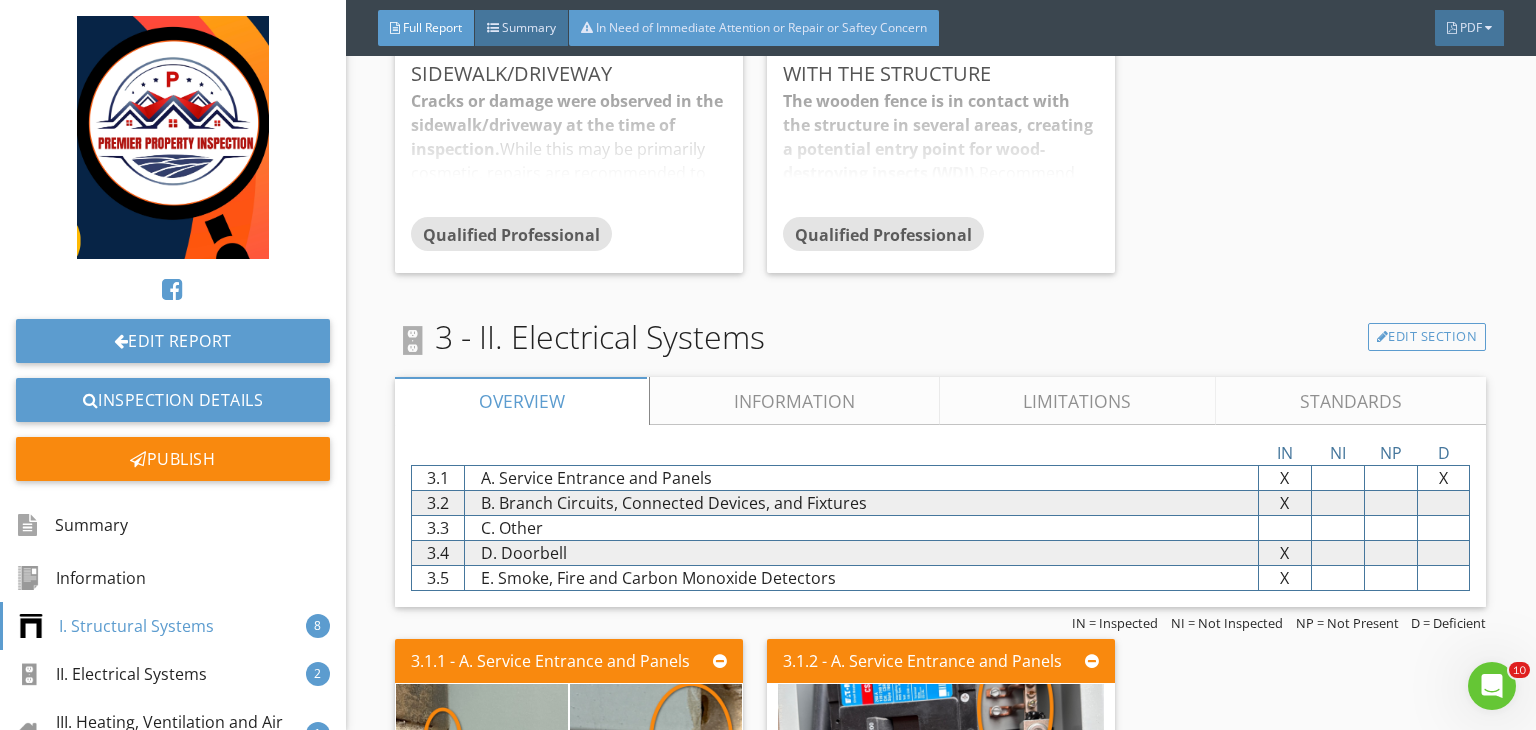 click on "In Need of Immediate Attention or Repair or Saftey Concern" at bounding box center [754, 28] 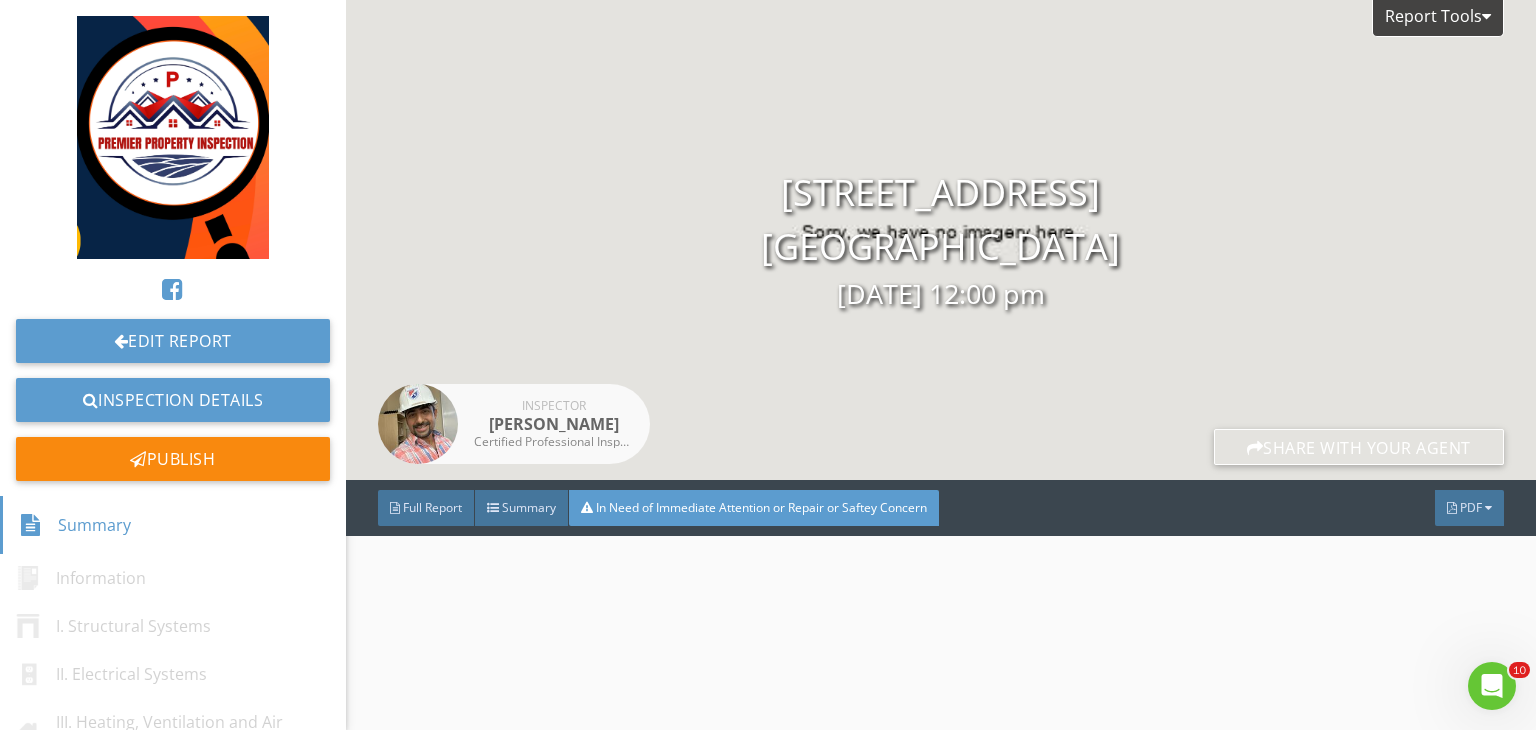 scroll, scrollTop: 0, scrollLeft: 0, axis: both 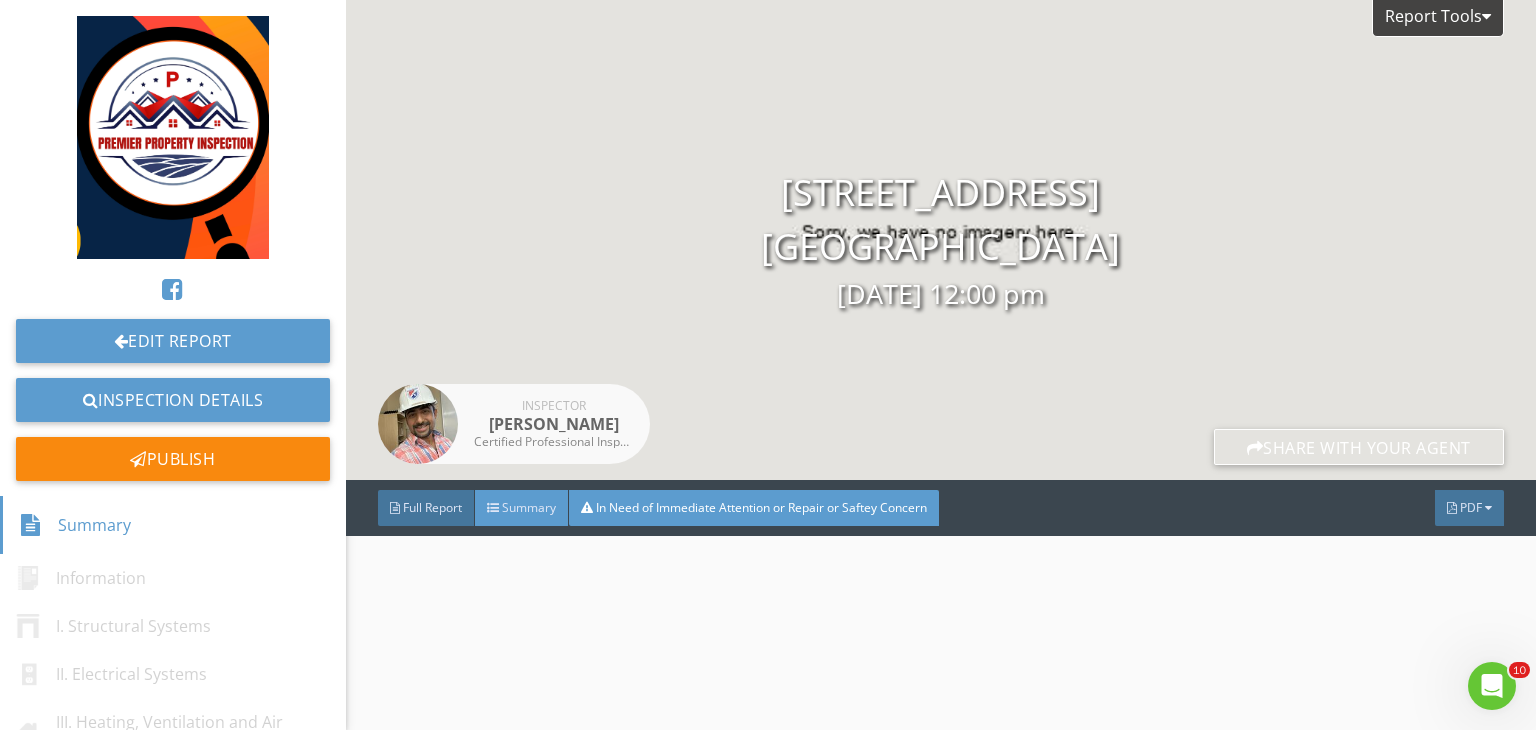 click on "Summary" at bounding box center (529, 507) 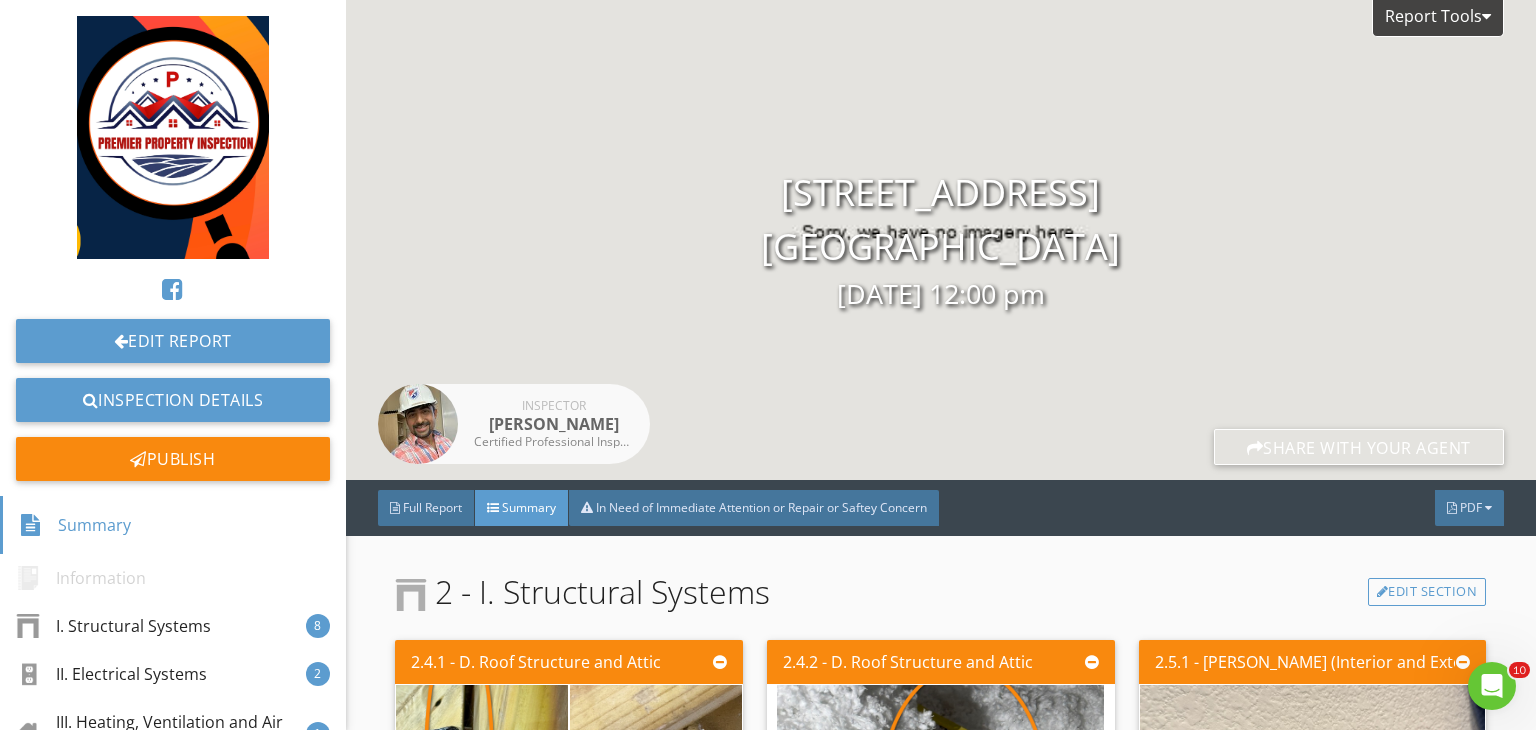 scroll, scrollTop: 0, scrollLeft: 0, axis: both 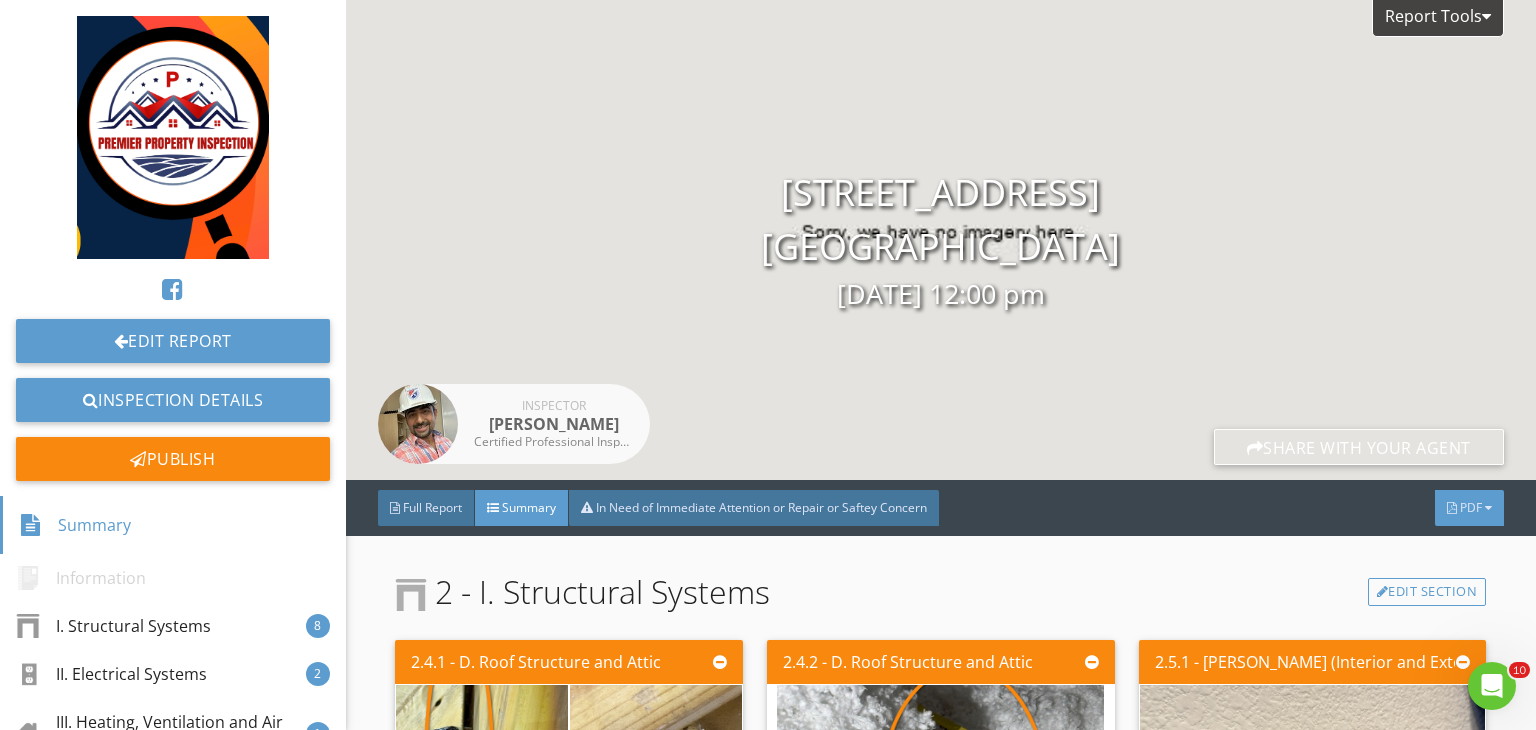 click on "PDF" at bounding box center [1469, 508] 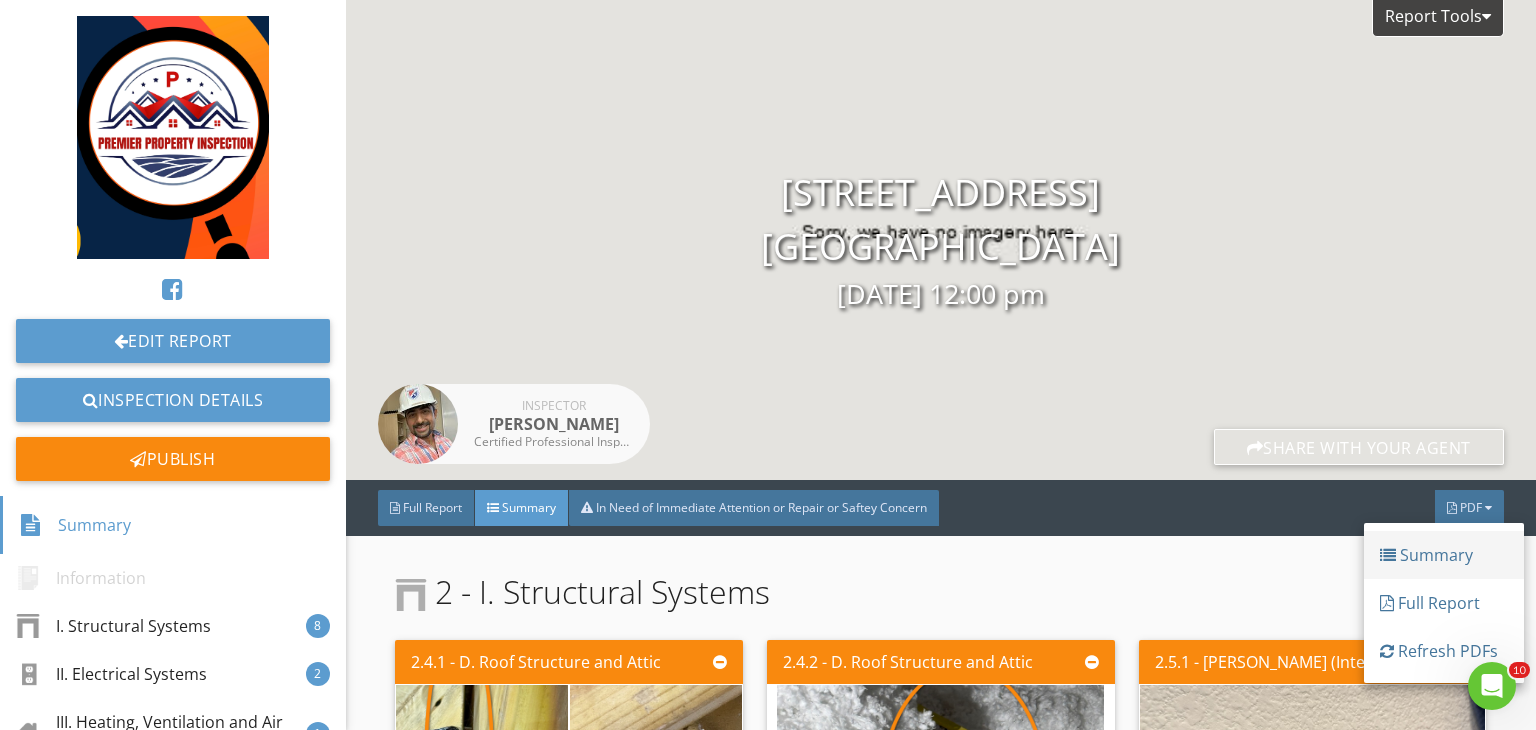click on "Summary" at bounding box center (1444, 555) 